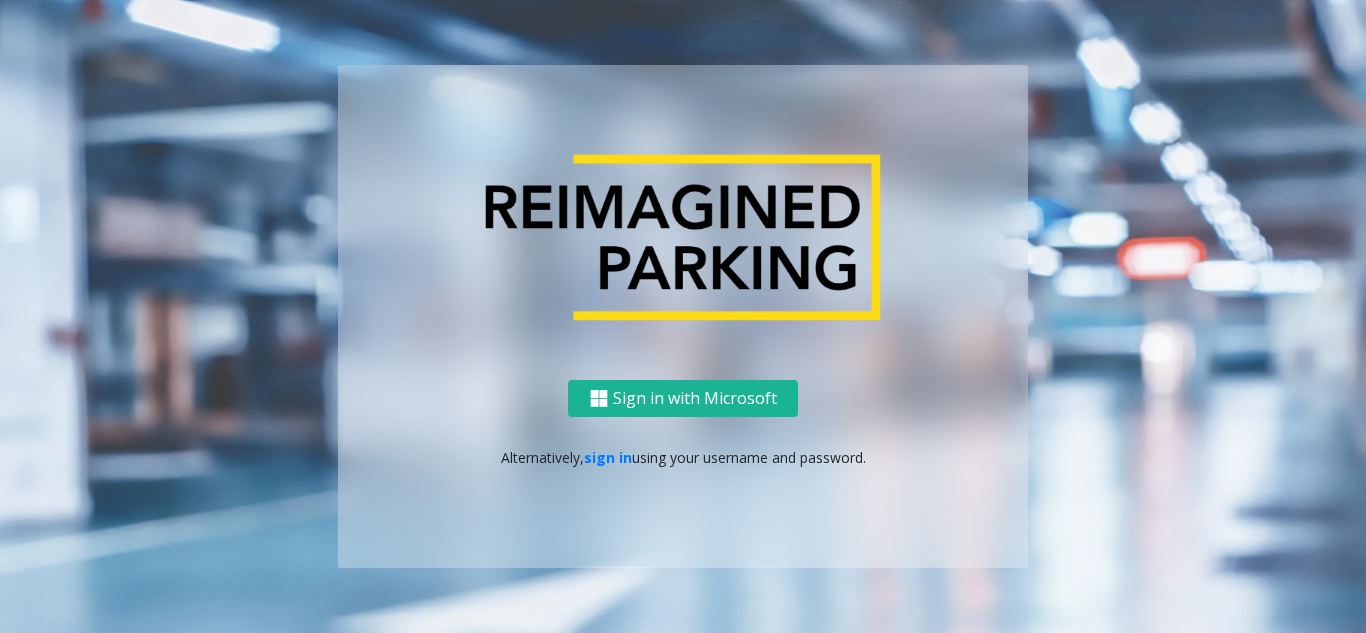 scroll, scrollTop: 0, scrollLeft: 0, axis: both 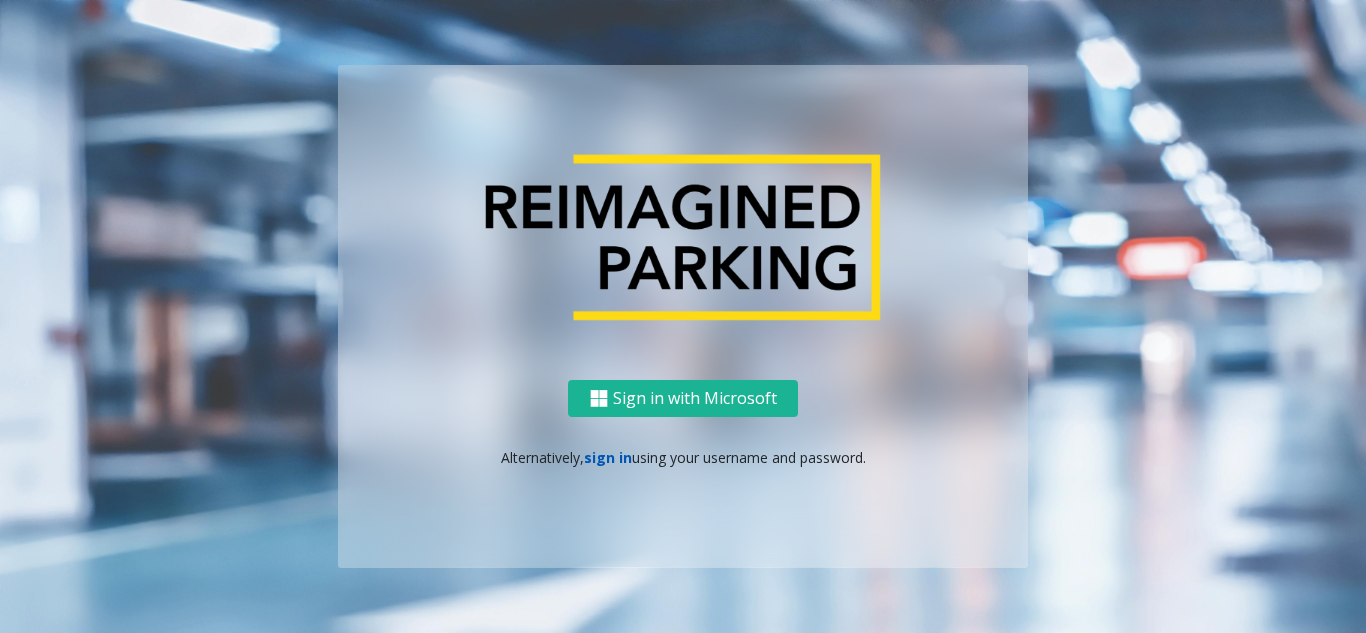click on "sign in" 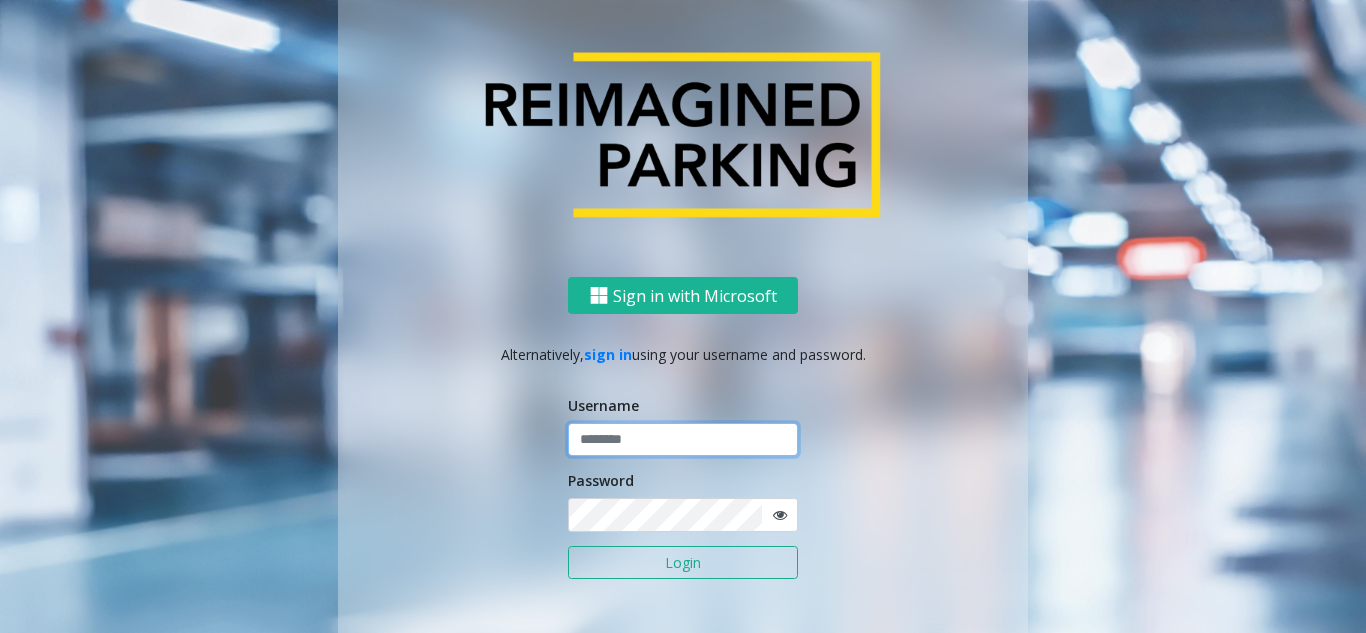 click 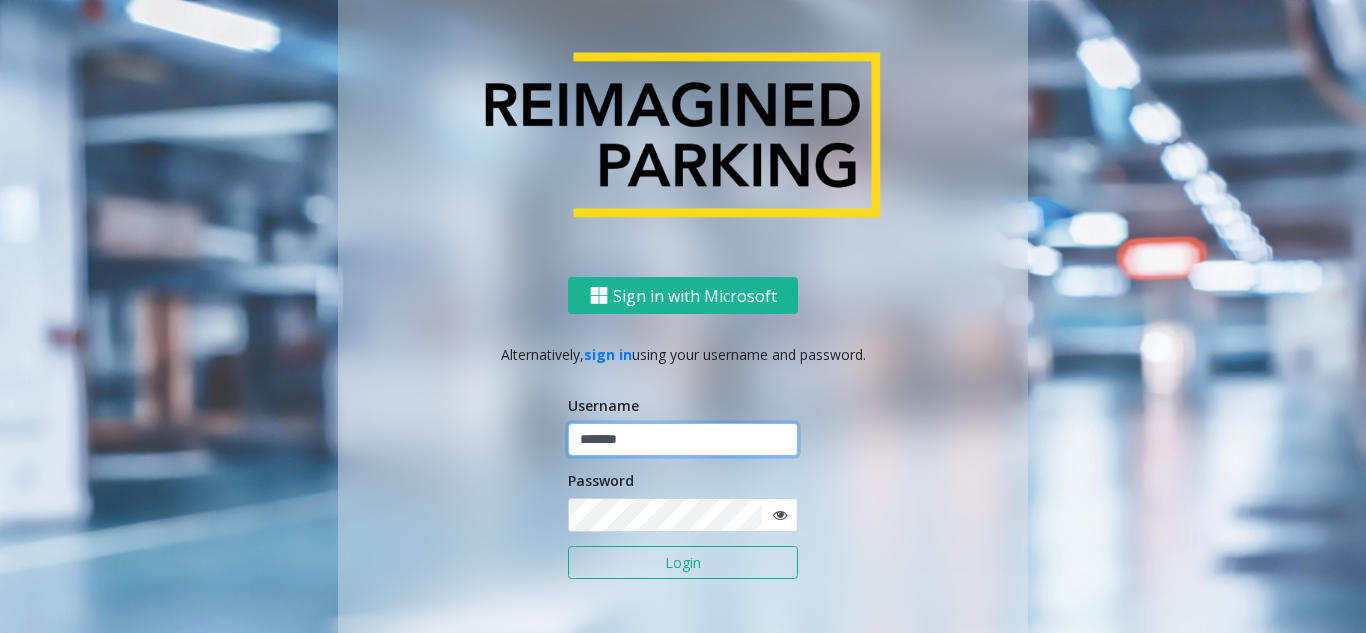 type on "*******" 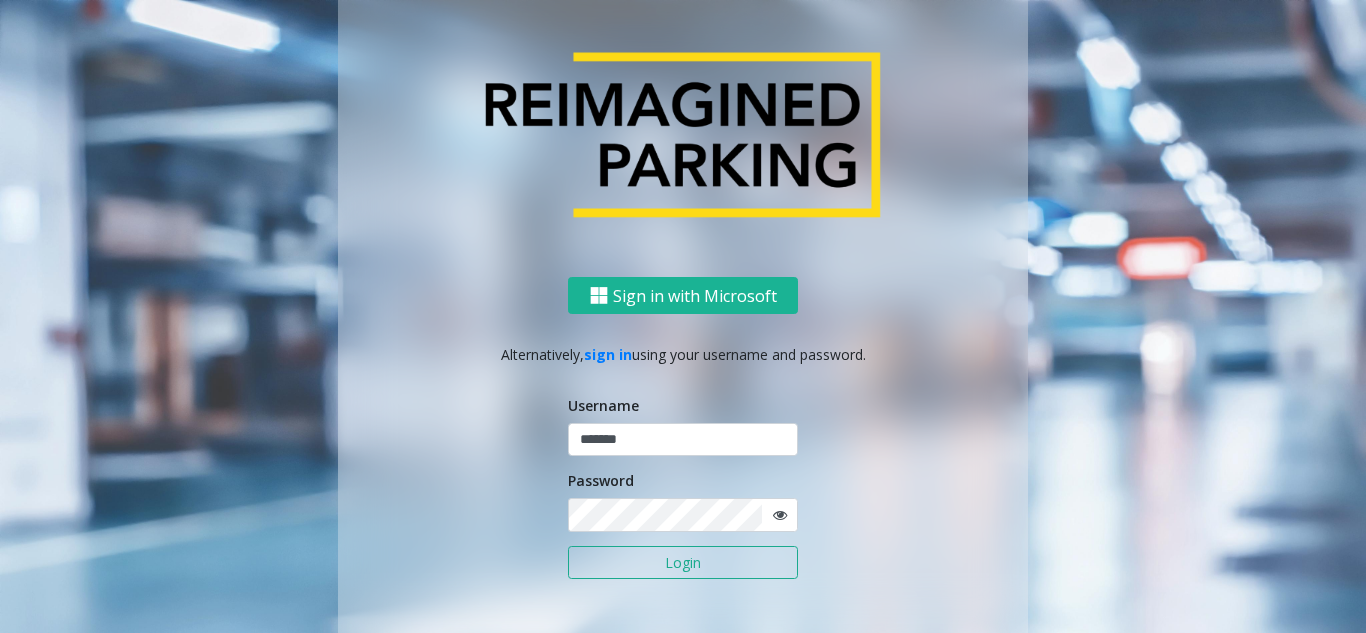 click on "Login" 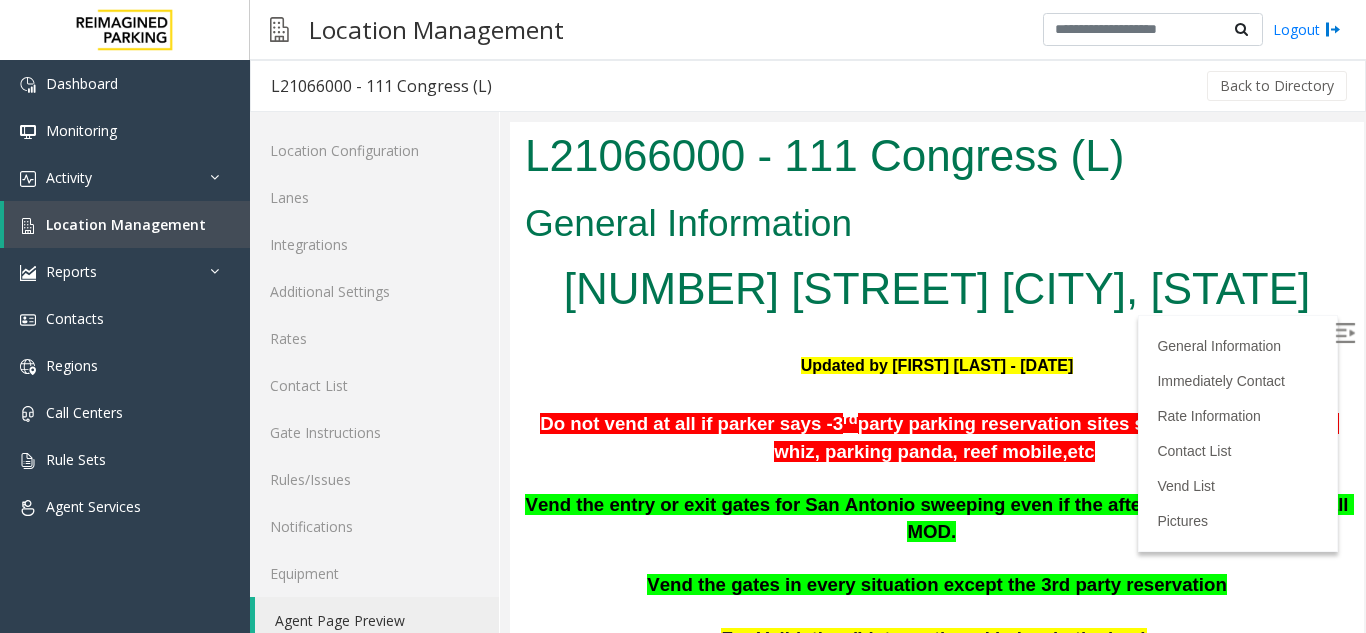 scroll, scrollTop: 0, scrollLeft: 0, axis: both 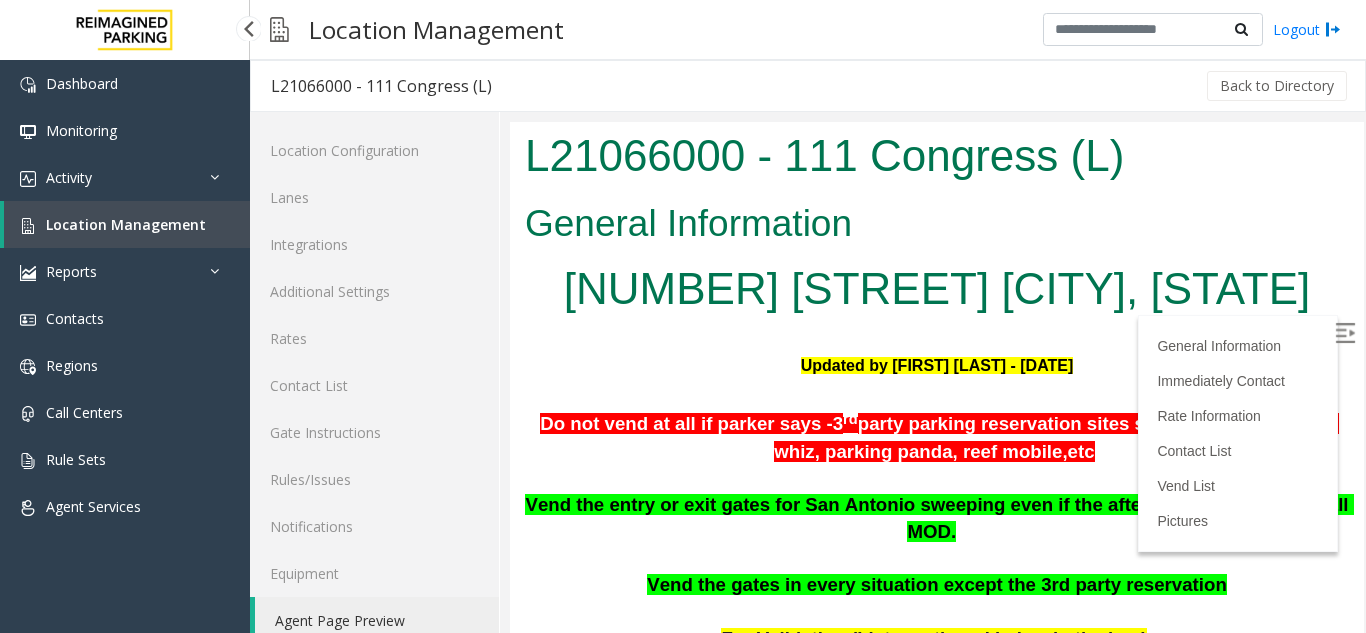click on "Location Management" at bounding box center [127, 224] 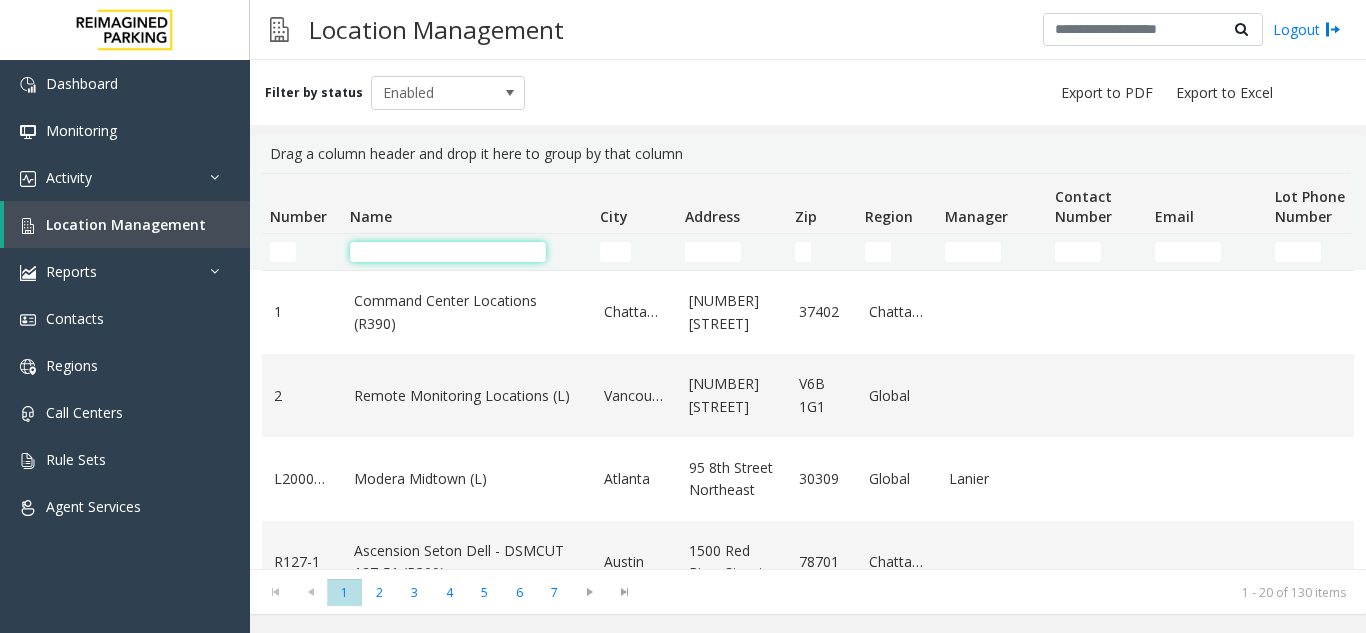 click 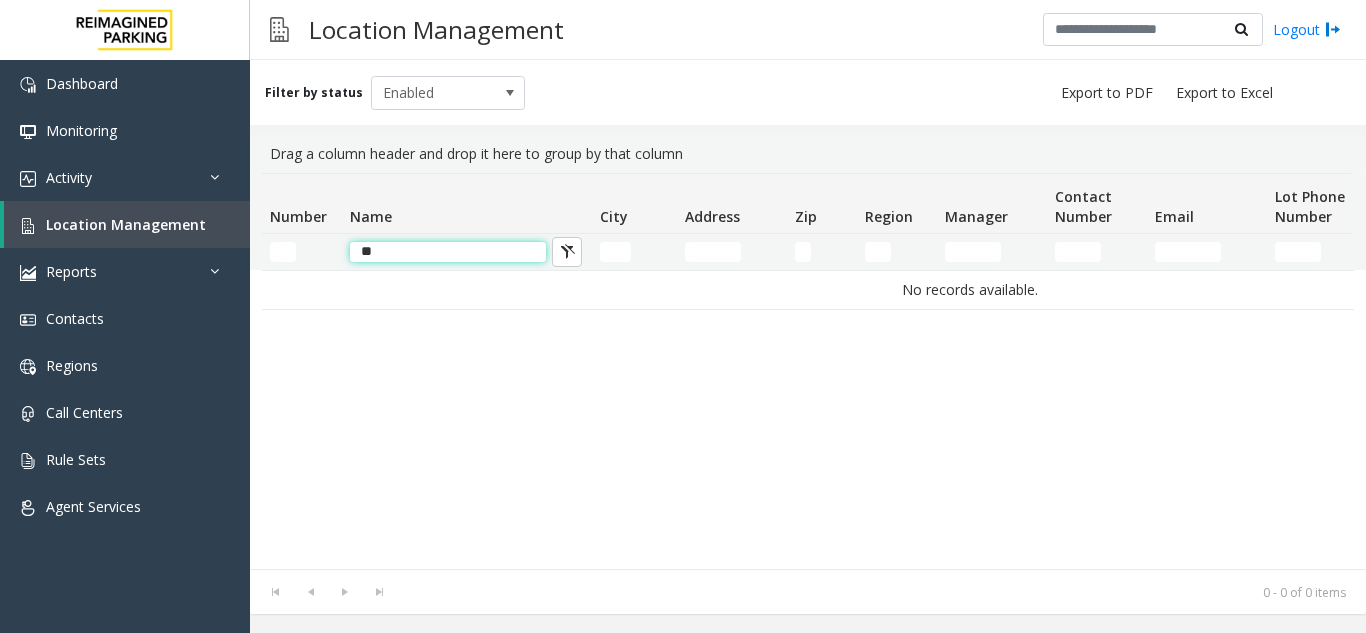 type on "*" 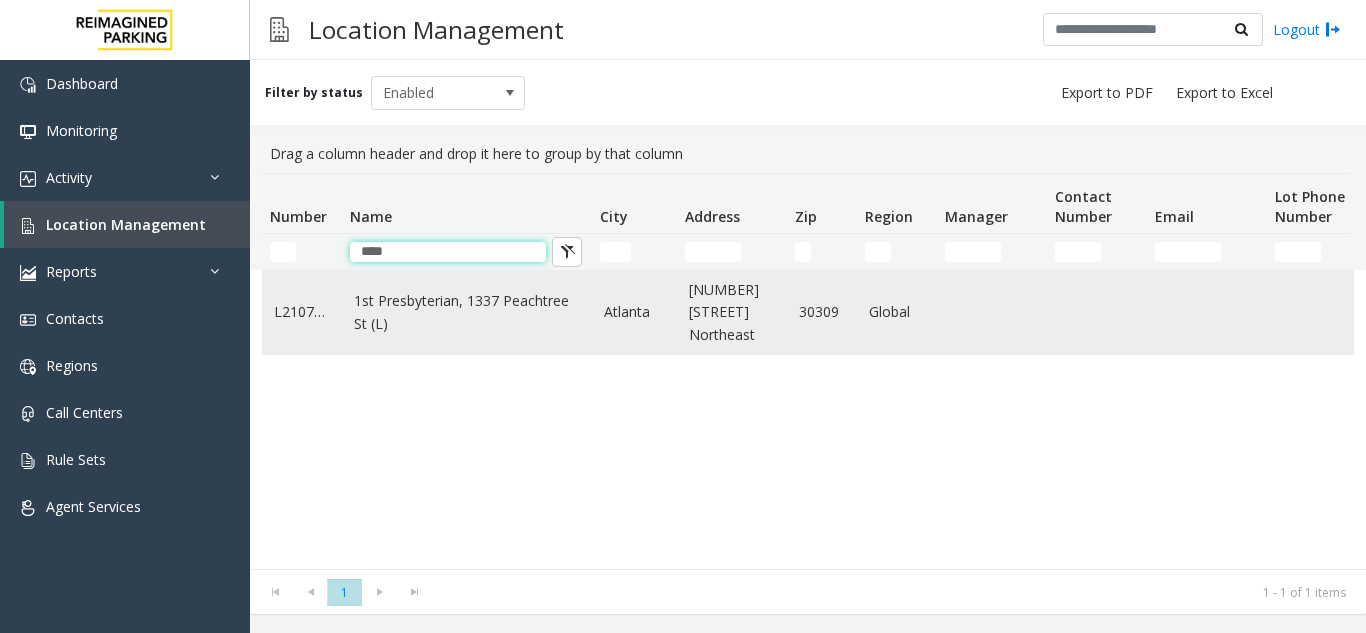type on "***" 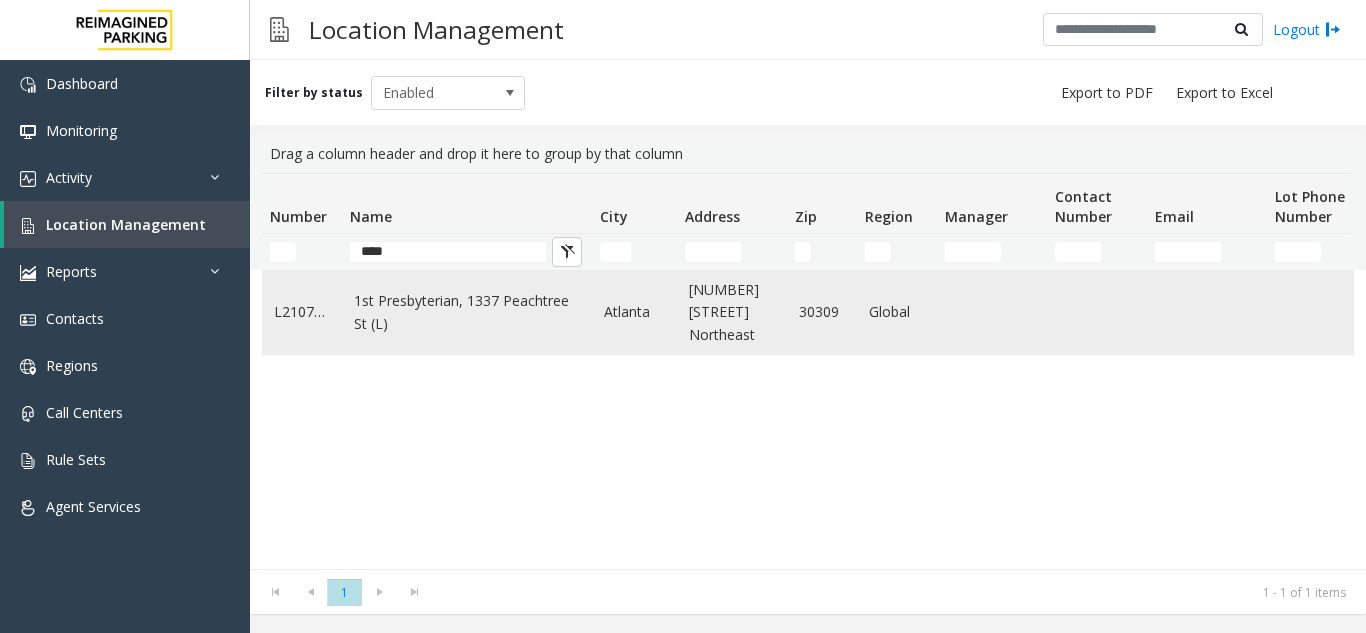 click on "1st Presbyterian, 1337 Peachtree St (L)" 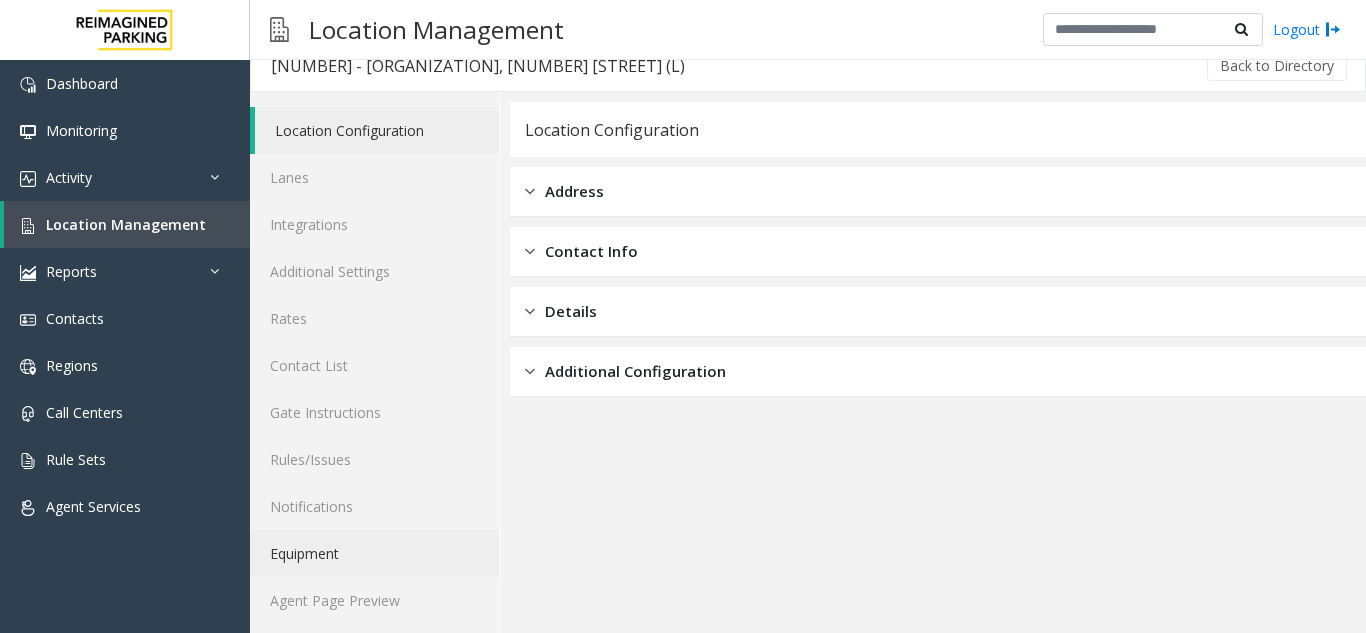 scroll, scrollTop: 26, scrollLeft: 0, axis: vertical 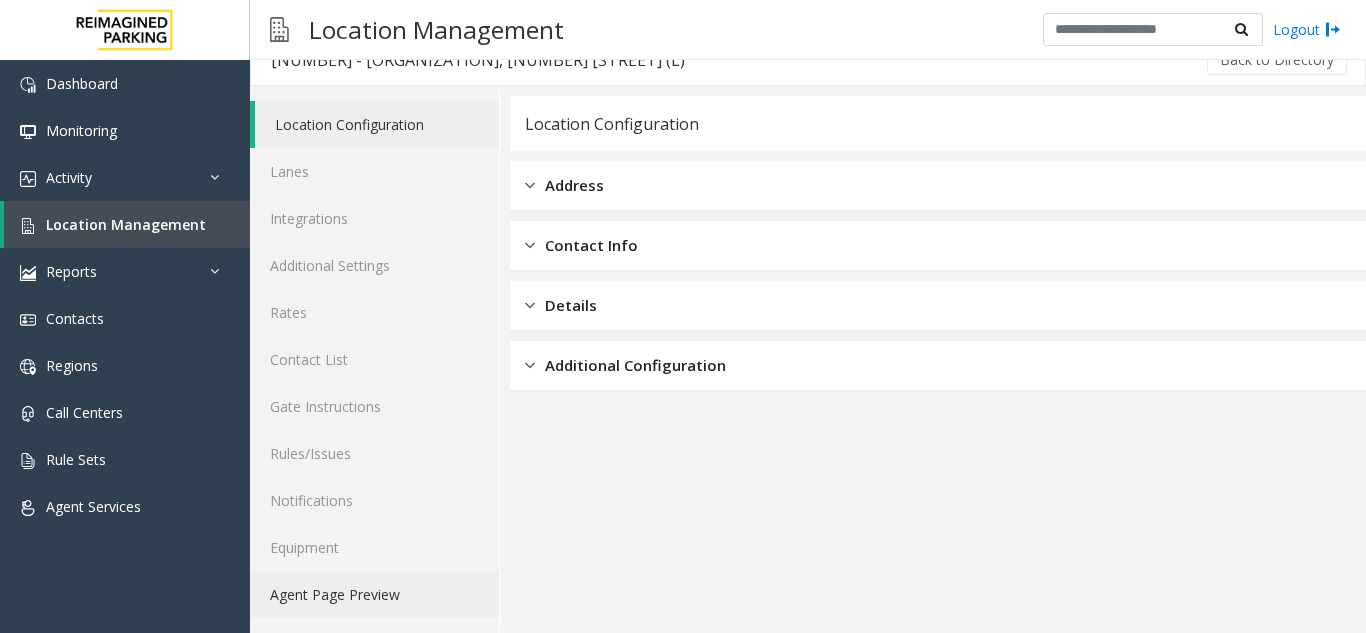 click on "Agent Page Preview" 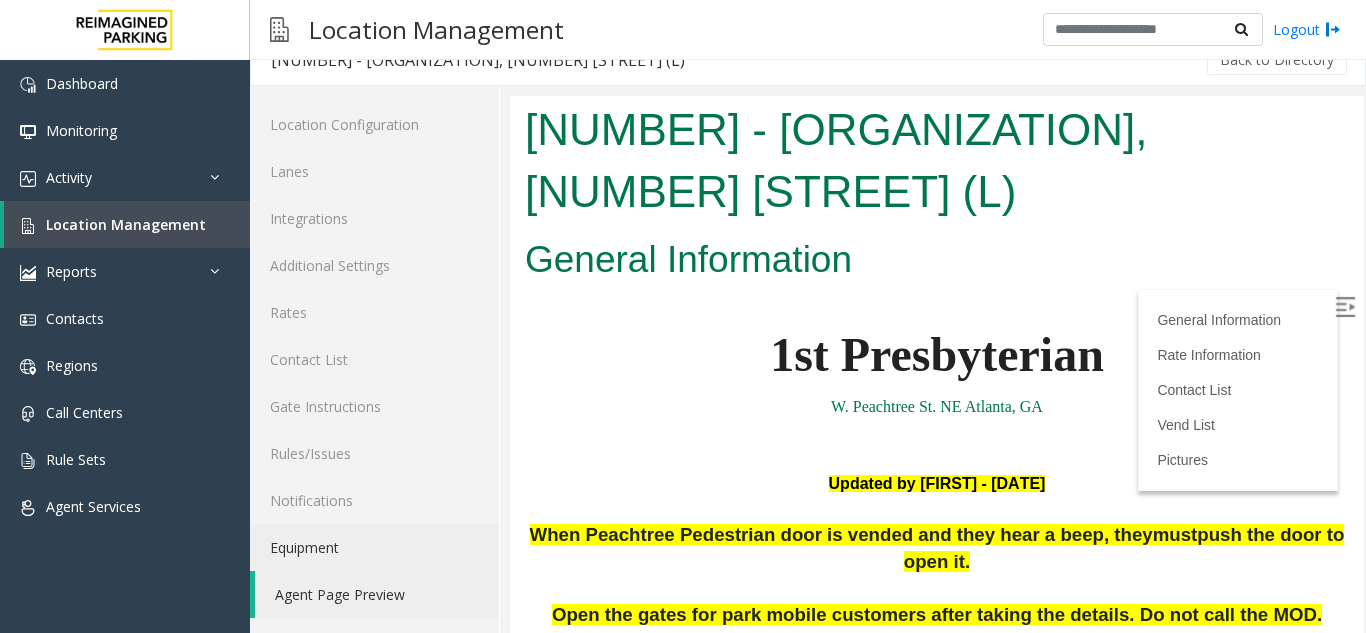 scroll, scrollTop: 0, scrollLeft: 0, axis: both 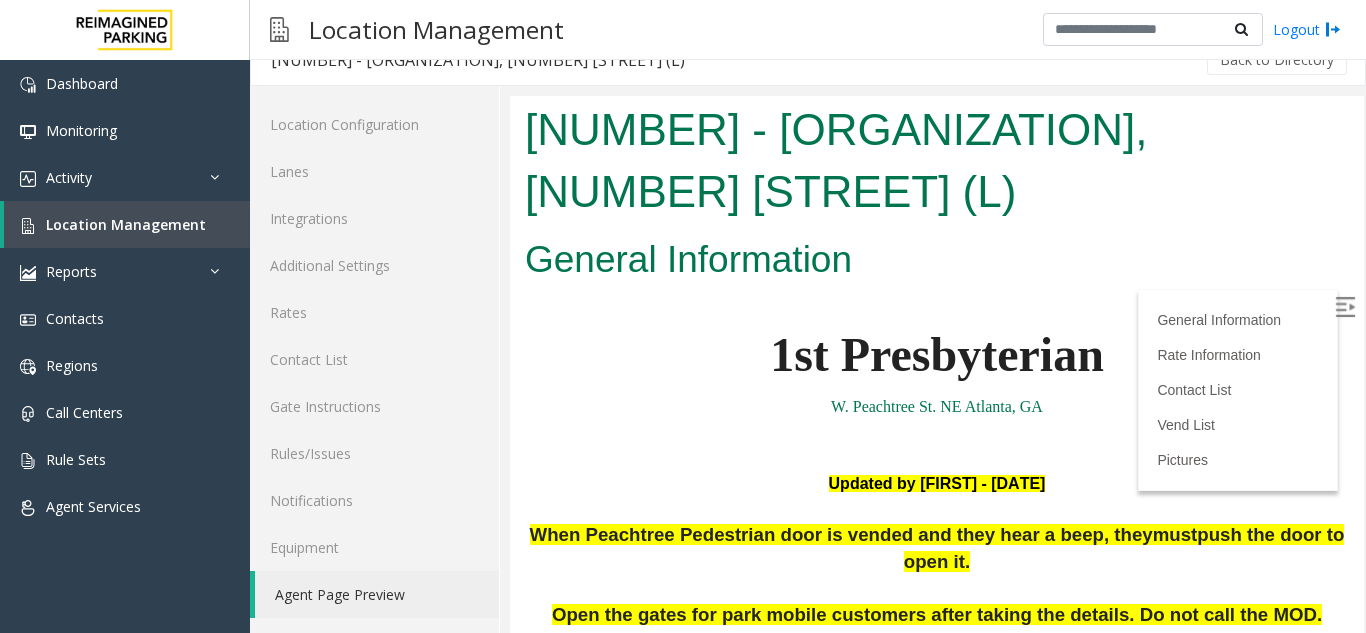 click at bounding box center [1345, 307] 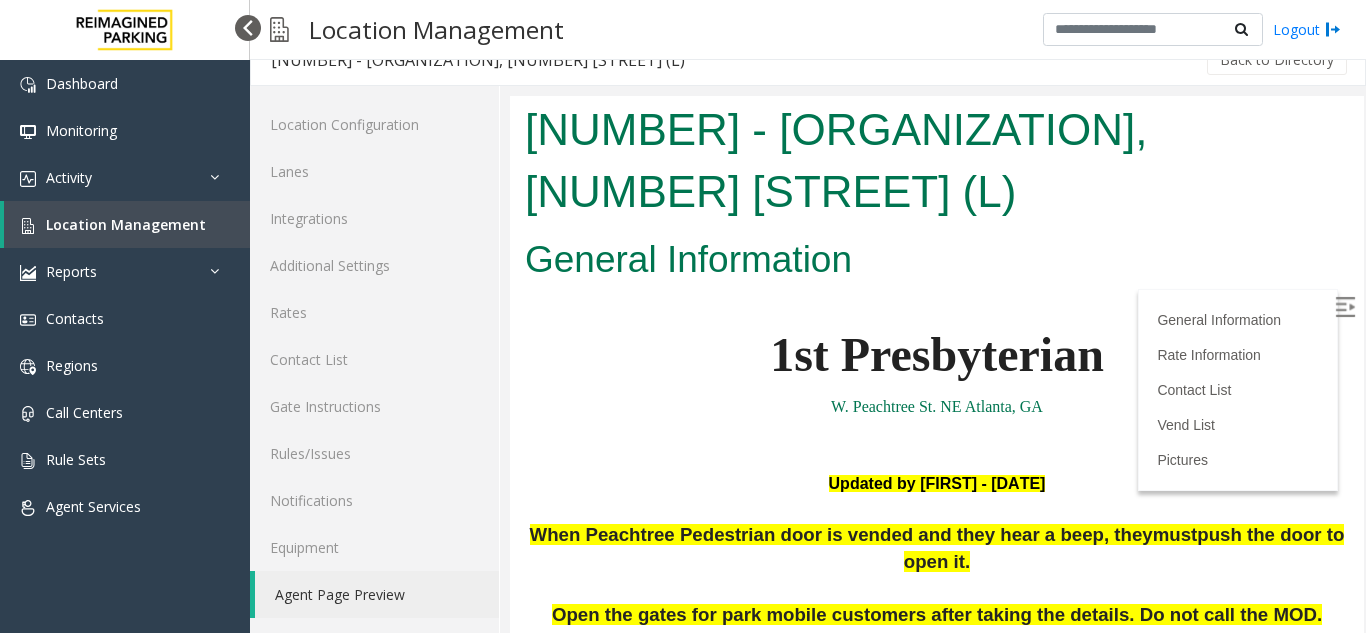 click at bounding box center (248, 28) 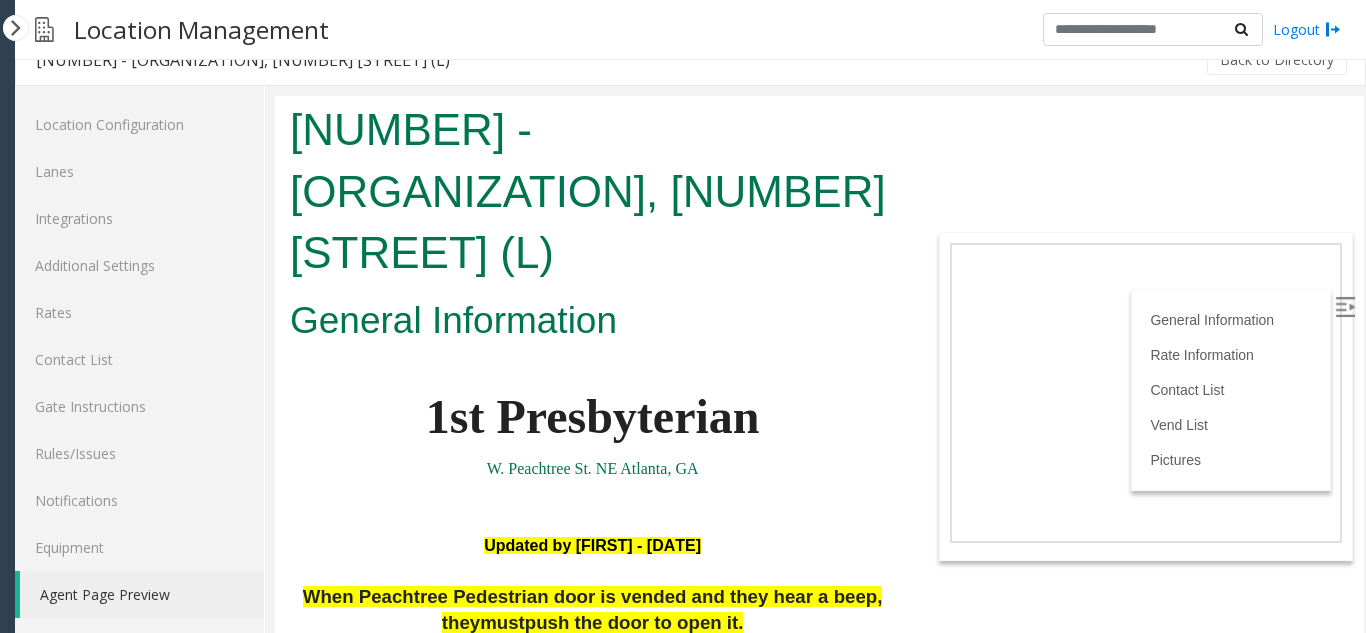 drag, startPoint x: 1349, startPoint y: 140, endPoint x: 1352, endPoint y: 153, distance: 13.341664 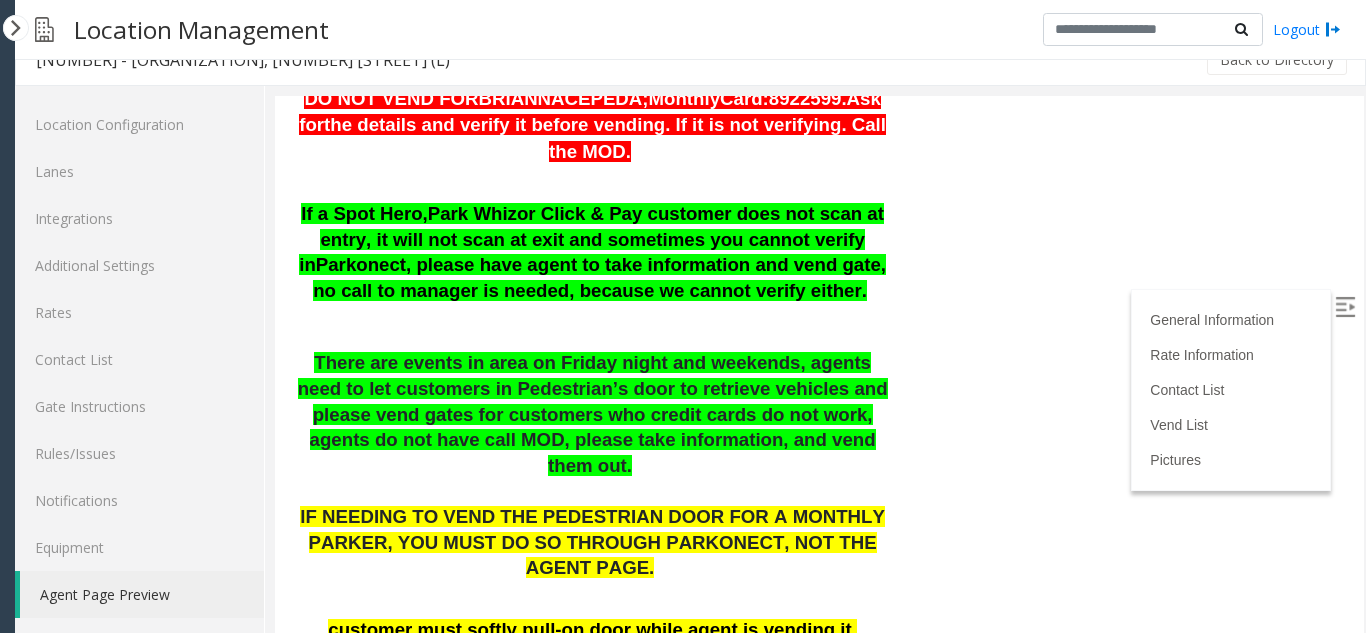 scroll, scrollTop: 1300, scrollLeft: 0, axis: vertical 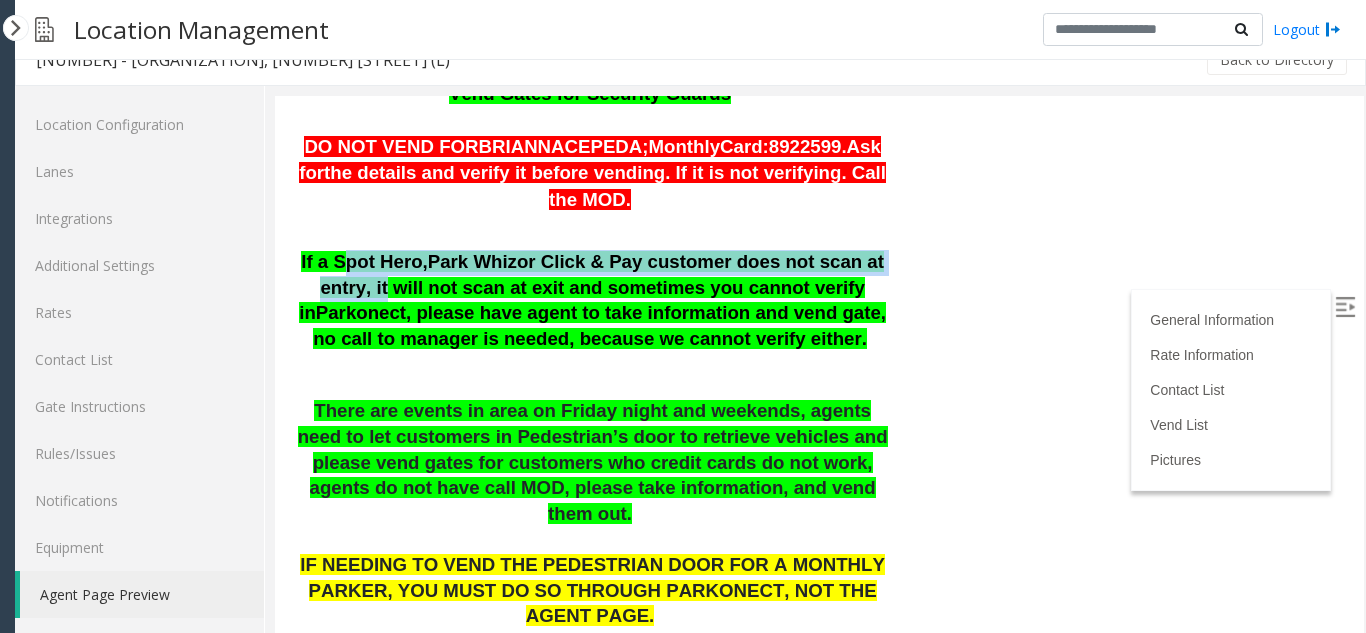 drag, startPoint x: 337, startPoint y: 233, endPoint x: 865, endPoint y: 247, distance: 528.18555 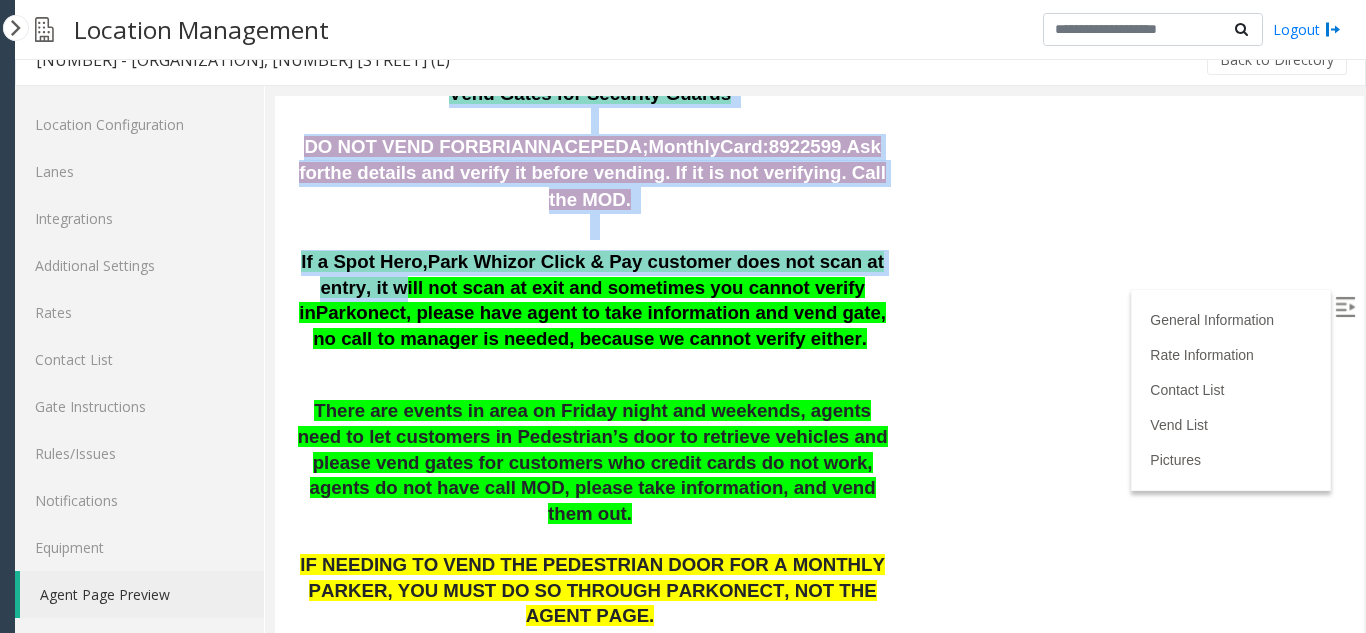 drag, startPoint x: 302, startPoint y: 274, endPoint x: 907, endPoint y: 266, distance: 605.0529 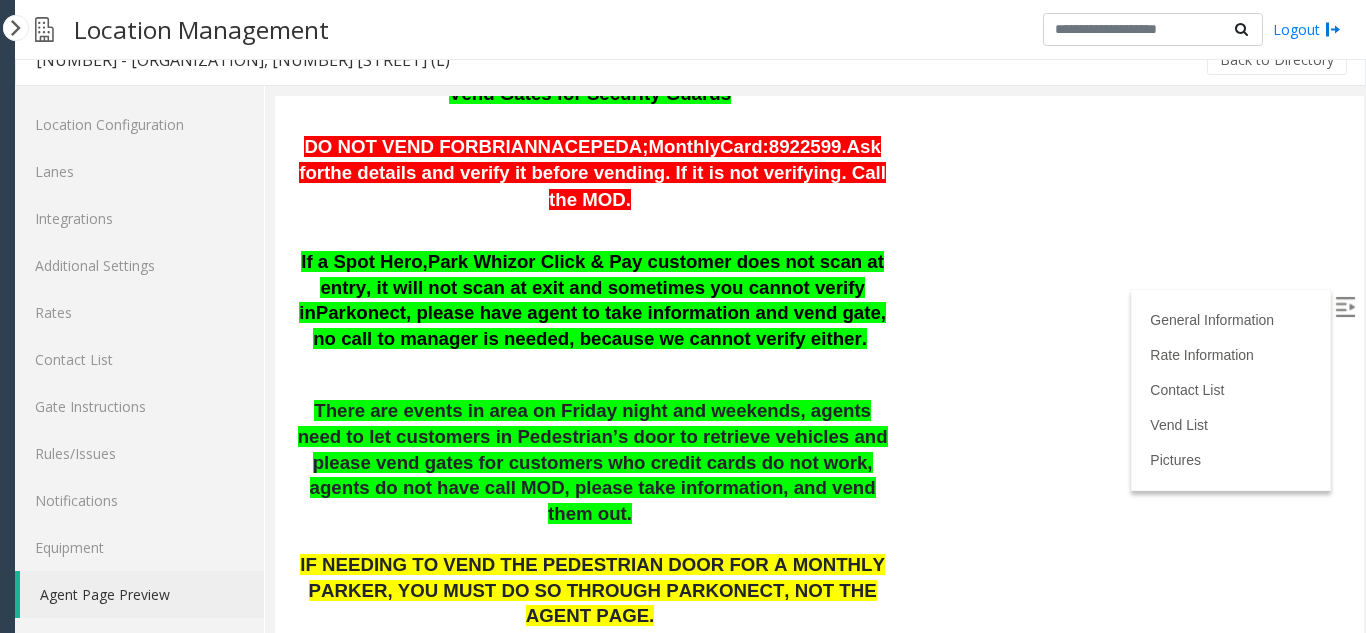 click on "[NUMBER] - [ORGANIZATION], [NUMBER] [STREET] (L)
General Information
1st Presbyterian W. Peachtree St. NE Atlanta, GA   Updated by [FIRST] - [DATE] When Peachtree Pedestrian door is vended and they hear a beep, they  must  push the door to open it.  Open the gates for park mobile customers after taking the details. Do not call the MOD.   If the  vend  does not work your agents have to  vend  the slide gate to  the garage,  which is Lane 91.     For receipt - Recommend that the parkers visit   https://www.getmyreceipt.com  for parkers with no tickets who are looking for receipts. Do not take details and  email  MOD. They cannot send the receipts.     THE  ALLEY ENTRANCE AND EXIT IS MONTHLY CARD ACCESS ONLY. No credit cards or tickets or online reservations will work, customers have to go Peachtree entrance/exit to enter or exit.     There are no parking attendants on weekends, except for events during  the night .     Out!!       [FIRST]" at bounding box center [819, -936] 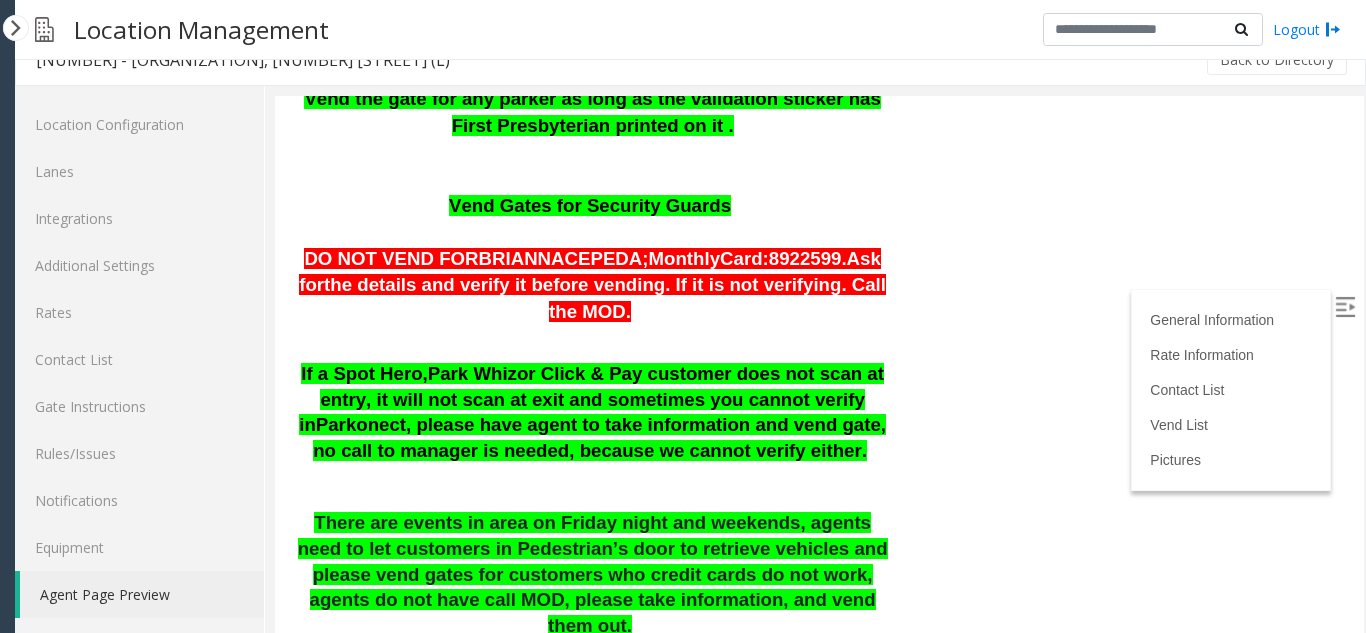 scroll, scrollTop: 1000, scrollLeft: 0, axis: vertical 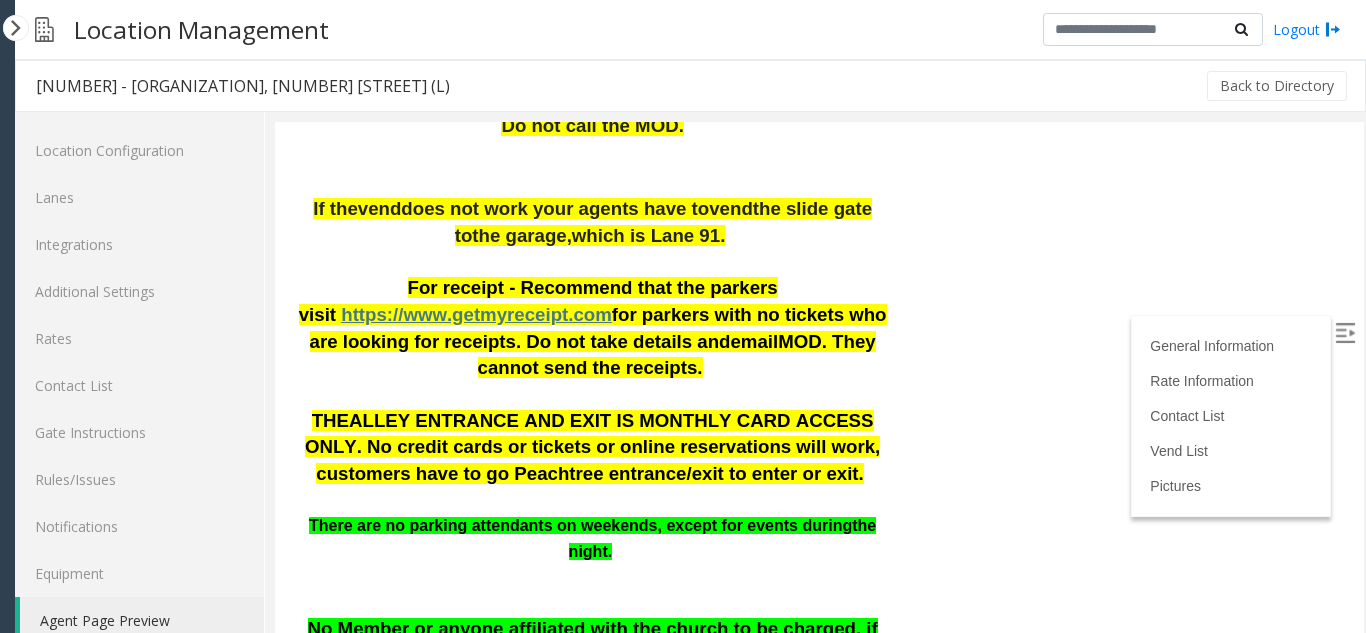 drag, startPoint x: 1336, startPoint y: 191, endPoint x: 1637, endPoint y: 327, distance: 330.29834 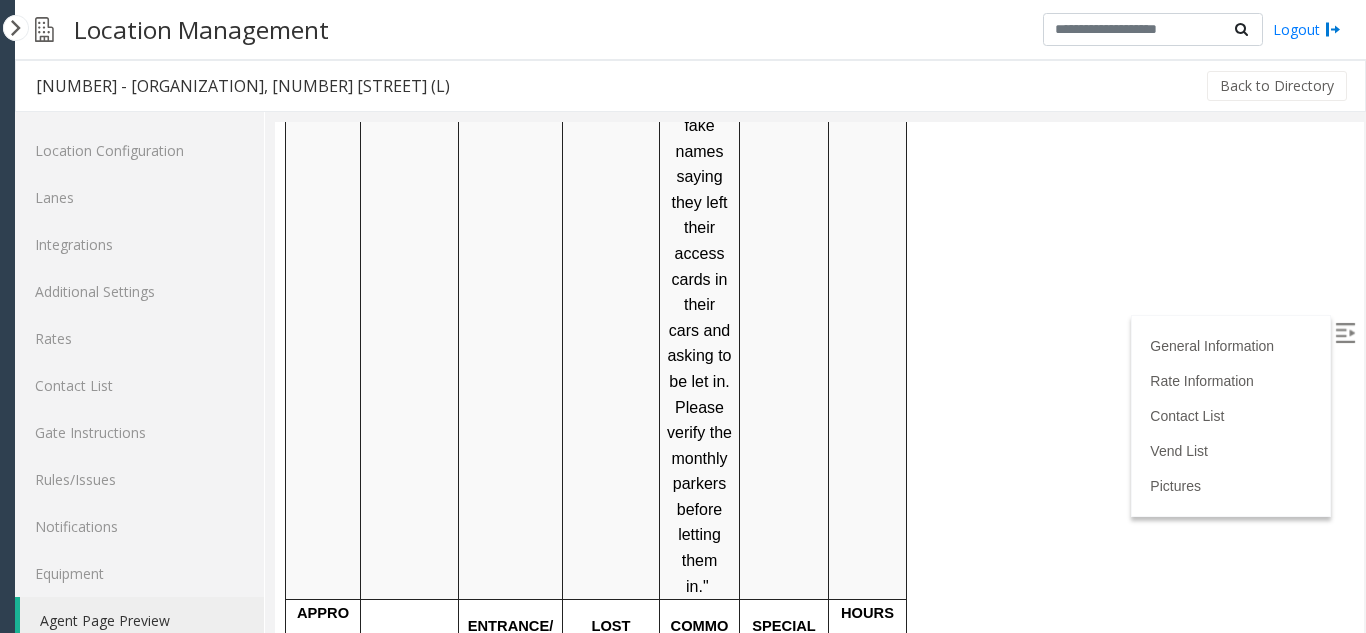 scroll, scrollTop: 4404, scrollLeft: 0, axis: vertical 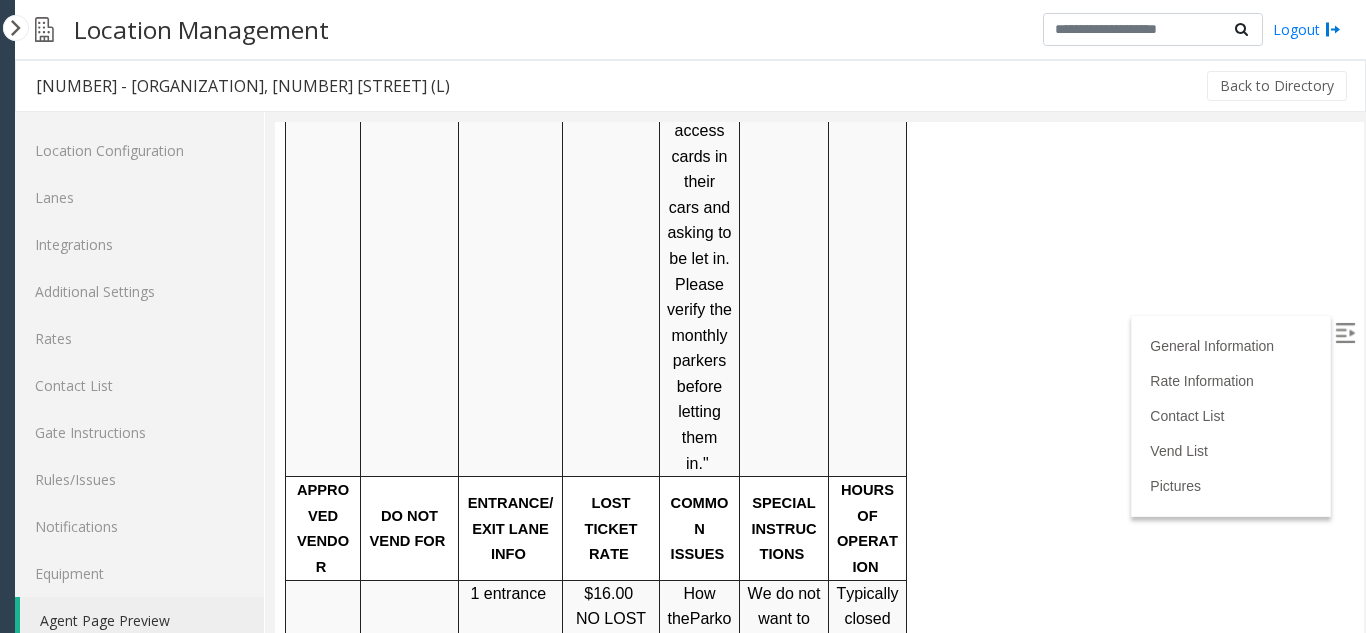 click at bounding box center [1345, 333] 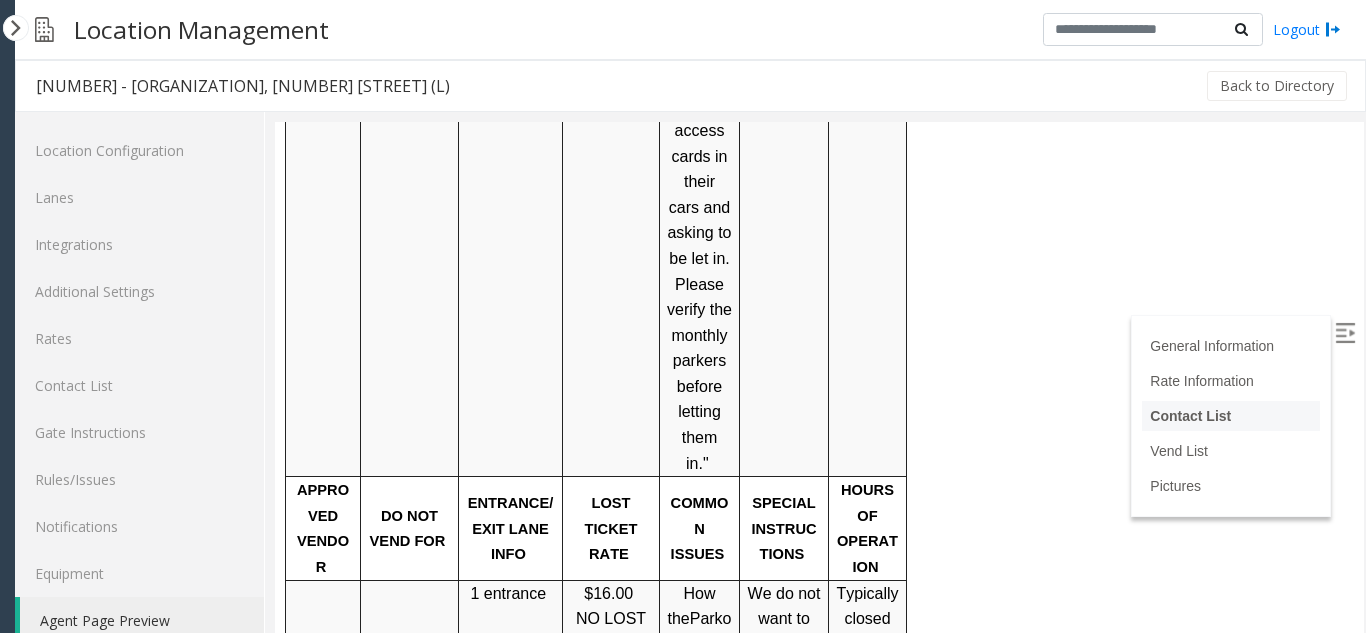 click on "Contact List" at bounding box center (1231, 416) 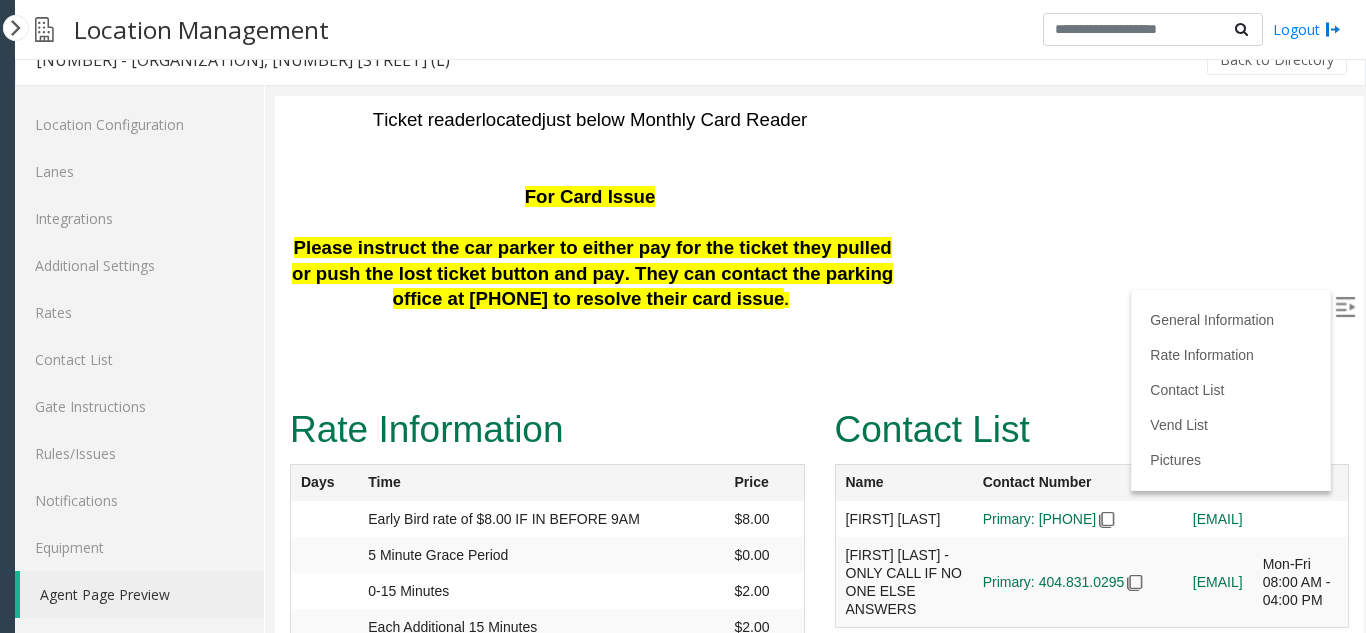 click on "[NUMBER] - [ORGANIZATION], [NUMBER] [STREET] (L)
General Information
1st Presbyterian W. Peachtree St. NE Atlanta, GA   Updated by [FIRST] - [DATE] When Peachtree Pedestrian door is vended and they hear a beep, they  must  push the door to open it.  Open the gates for park mobile customers after taking the details. Do not call the MOD.   If the  vend  does not work your agents have to  vend  the slide gate to  the garage,  which is Lane 91.     For receipt - Recommend that the parkers visit   https://www.getmyreceipt.com  for parkers with no tickets who are looking for receipts. Do not take details and  email  MOD. They cannot send the receipts.     THE  ALLEY ENTRANCE AND EXIT IS MONTHLY CARD ACCESS ONLY. No credit cards or tickets or online reservations will work, customers have to go Peachtree entrance/exit to enter or exit.     There are no parking attendants on weekends, except for events during  the night .     Out!!       [FIRST]" at bounding box center (819, -5769) 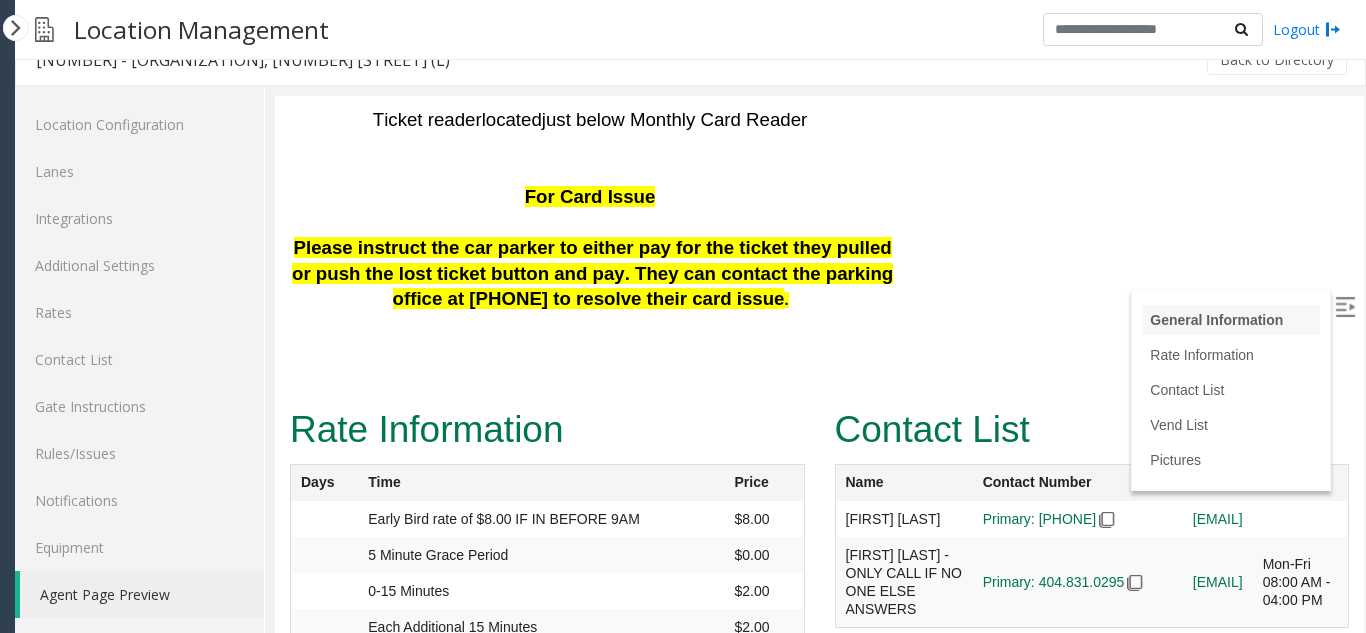 drag, startPoint x: 1223, startPoint y: 314, endPoint x: 1211, endPoint y: 318, distance: 12.649111 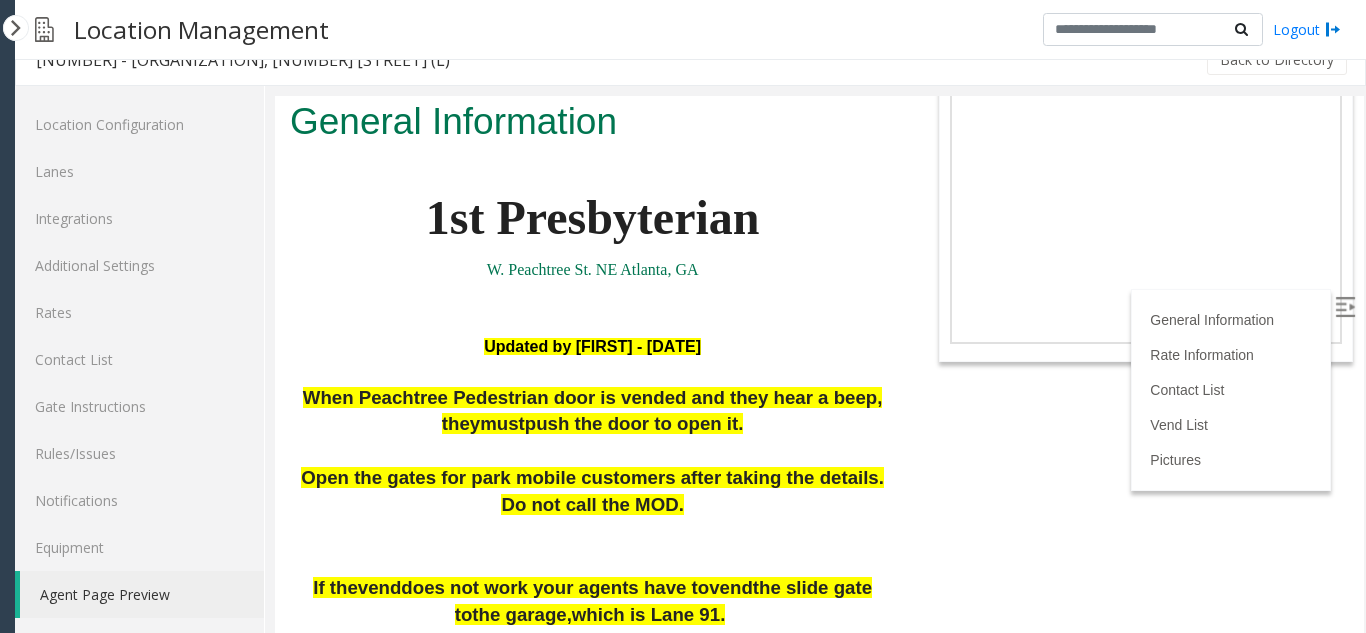 click on "[NUMBER] - [ORGANIZATION], [NUMBER] [STREET] (L)
General Information
1st Presbyterian W. Peachtree St. NE Atlanta, GA   Updated by [FIRST] - [DATE] When Peachtree Pedestrian door is vended and they hear a beep, they  must  push the door to open it.  Open the gates for park mobile customers after taking the details. Do not call the MOD.   If the  vend  does not work your agents have to  vend  the slide gate to  the garage,  which is Lane 91.     For receipt - Recommend that the parkers visit   https://www.getmyreceipt.com  for parkers with no tickets who are looking for receipts. Do not take details and  email  MOD. They cannot send the receipts.     THE  ALLEY ENTRANCE AND EXIT IS MONTHLY CARD ACCESS ONLY. No credit cards or tickets or online reservations will work, customers have to go Peachtree entrance/exit to enter or exit.     There are no parking attendants on weekends, except for events during  the night .     Out!!       [FIRST]" at bounding box center (819, 165) 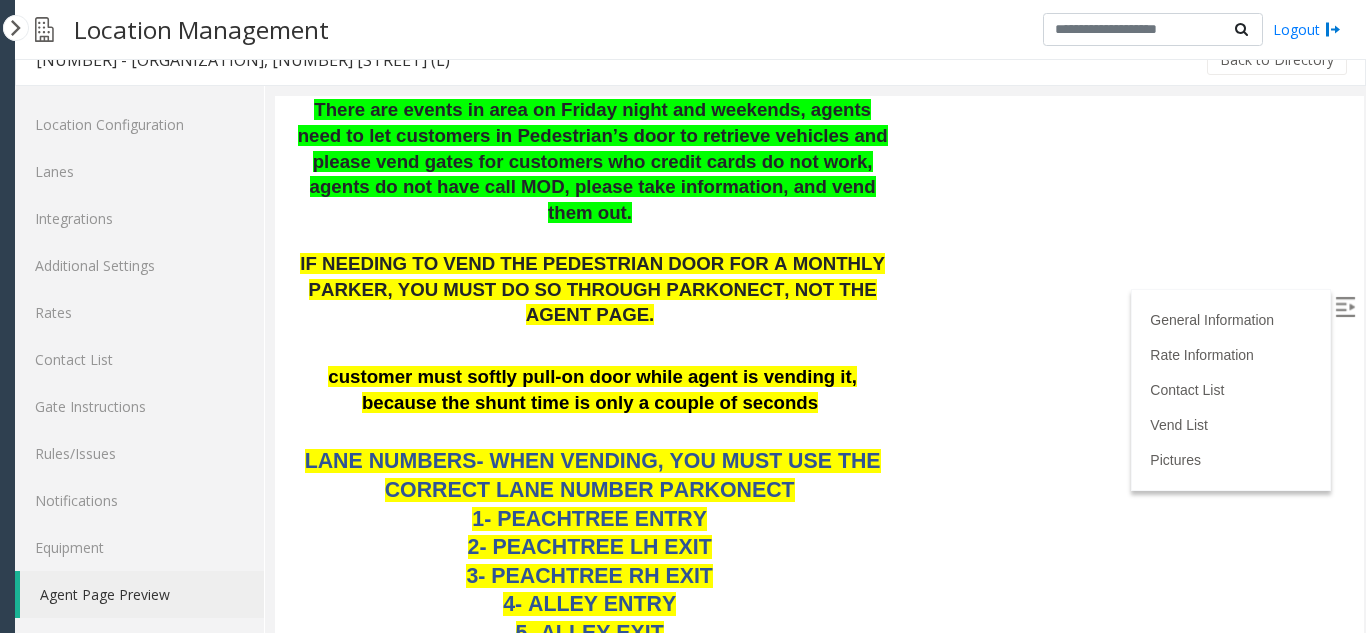 scroll, scrollTop: 1599, scrollLeft: 0, axis: vertical 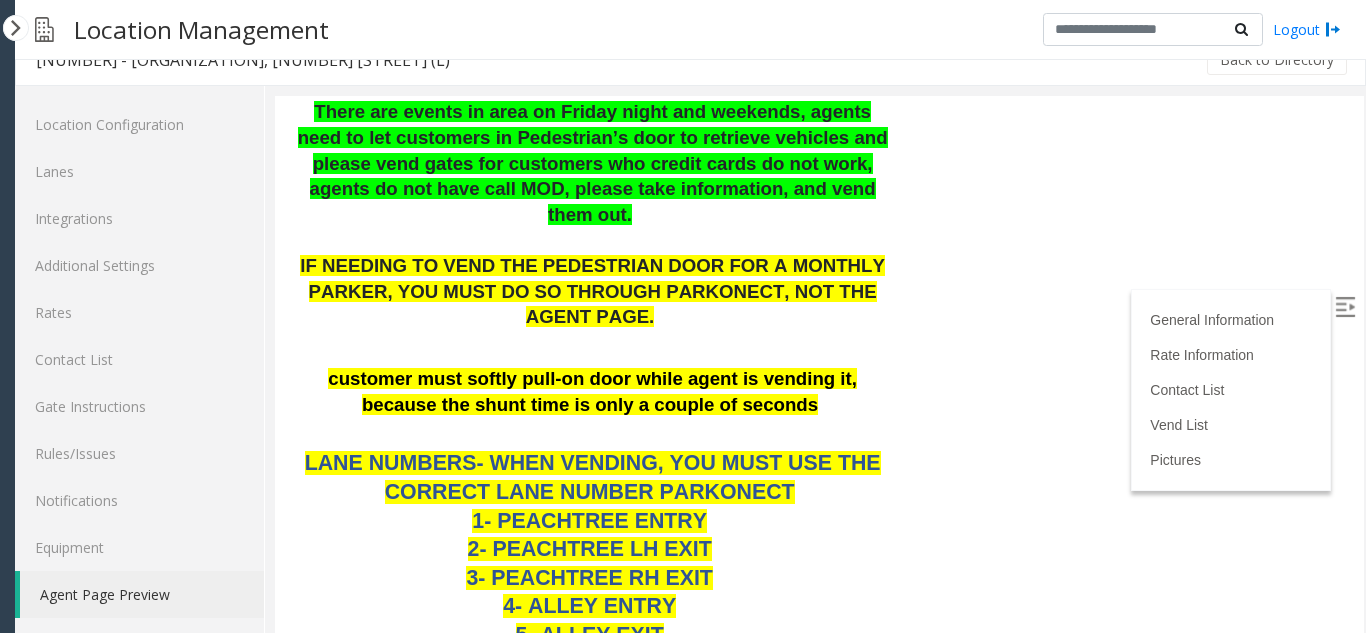 click at bounding box center (1345, 307) 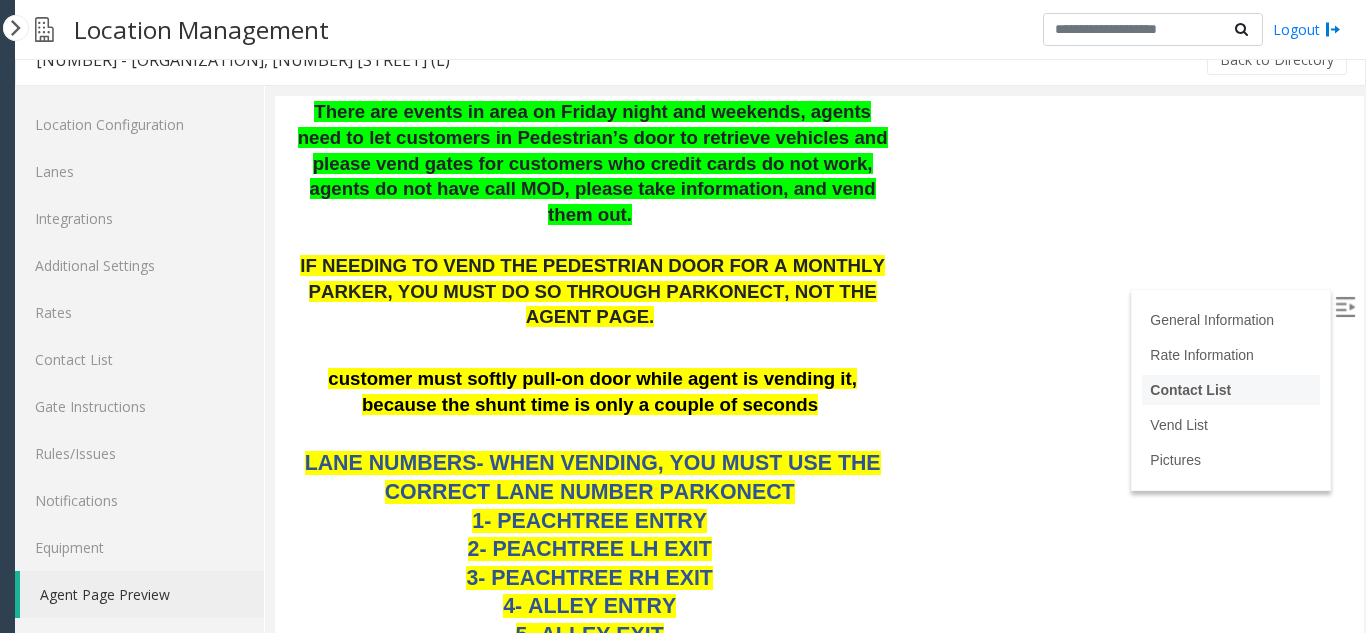 click on "Contact List" at bounding box center (1190, 390) 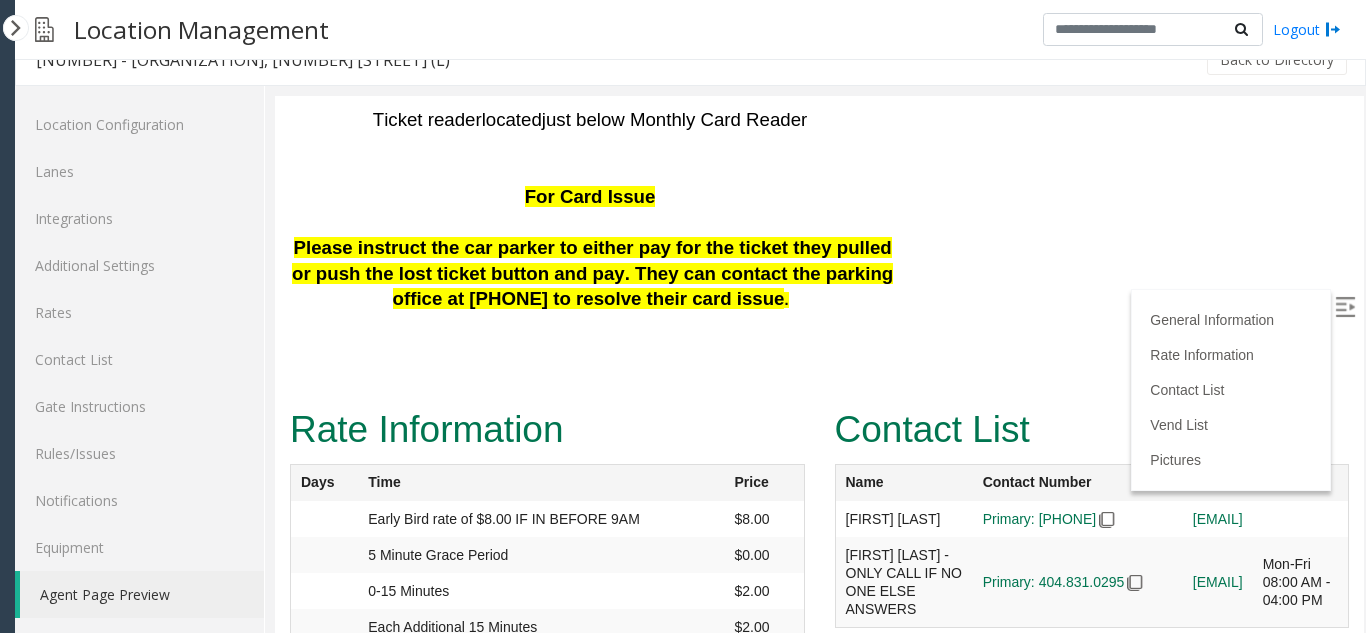 click on "[NUMBER] - [ORGANIZATION], [NUMBER] [STREET] (L)
General Information
1st Presbyterian W. Peachtree St. NE Atlanta, GA   Updated by [FIRST] - [DATE] When Peachtree Pedestrian door is vended and they hear a beep, they  must  push the door to open it.  Open the gates for park mobile customers after taking the details. Do not call the MOD.   If the  vend  does not work your agents have to  vend  the slide gate to  the garage,  which is Lane 91.     For receipt - Recommend that the parkers visit   https://www.getmyreceipt.com  for parkers with no tickets who are looking for receipts. Do not take details and  email  MOD. They cannot send the receipts.     THE  ALLEY ENTRANCE AND EXIT IS MONTHLY CARD ACCESS ONLY. No credit cards or tickets or online reservations will work, customers have to go Peachtree entrance/exit to enter or exit.     There are no parking attendants on weekends, except for events during  the night .     Out!!       [FIRST]" at bounding box center (819, -5769) 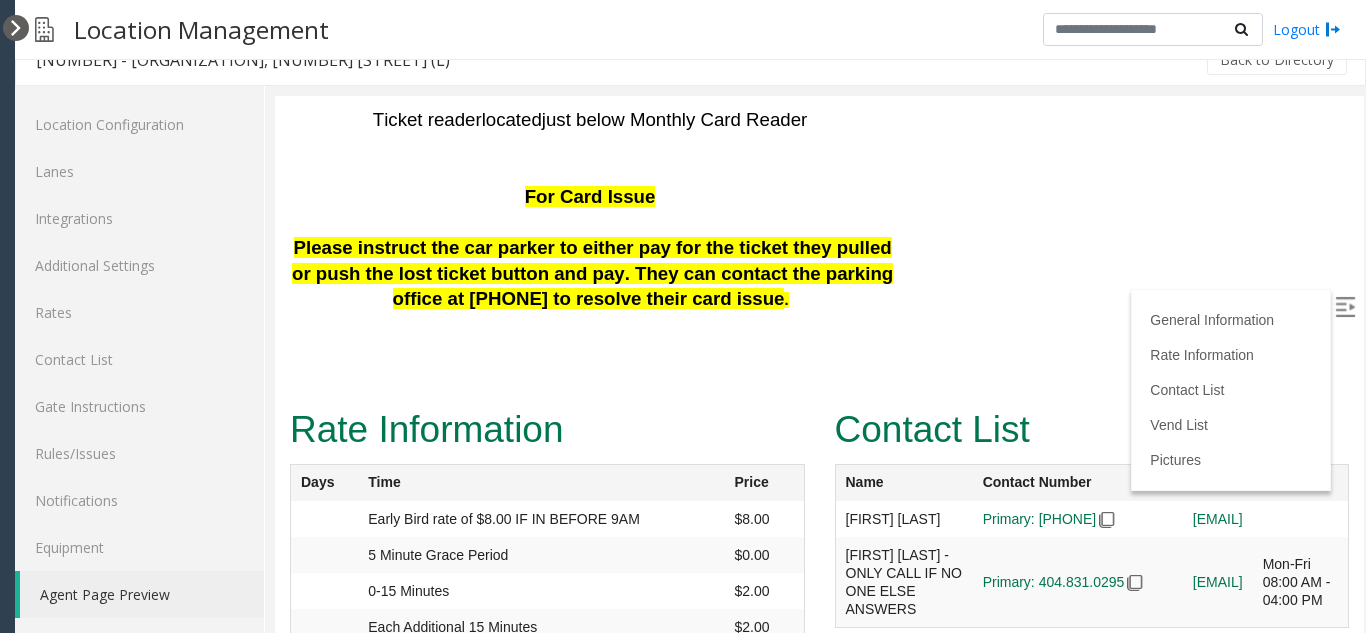click at bounding box center (16, 28) 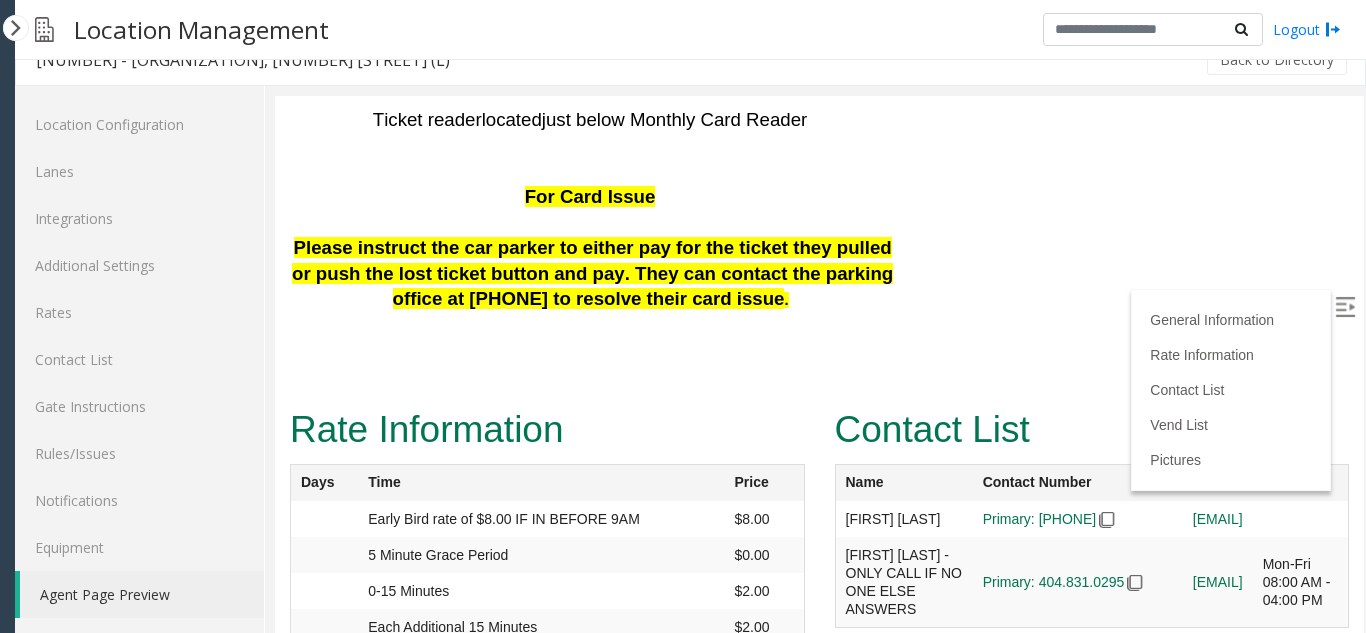 scroll, scrollTop: 6321, scrollLeft: 0, axis: vertical 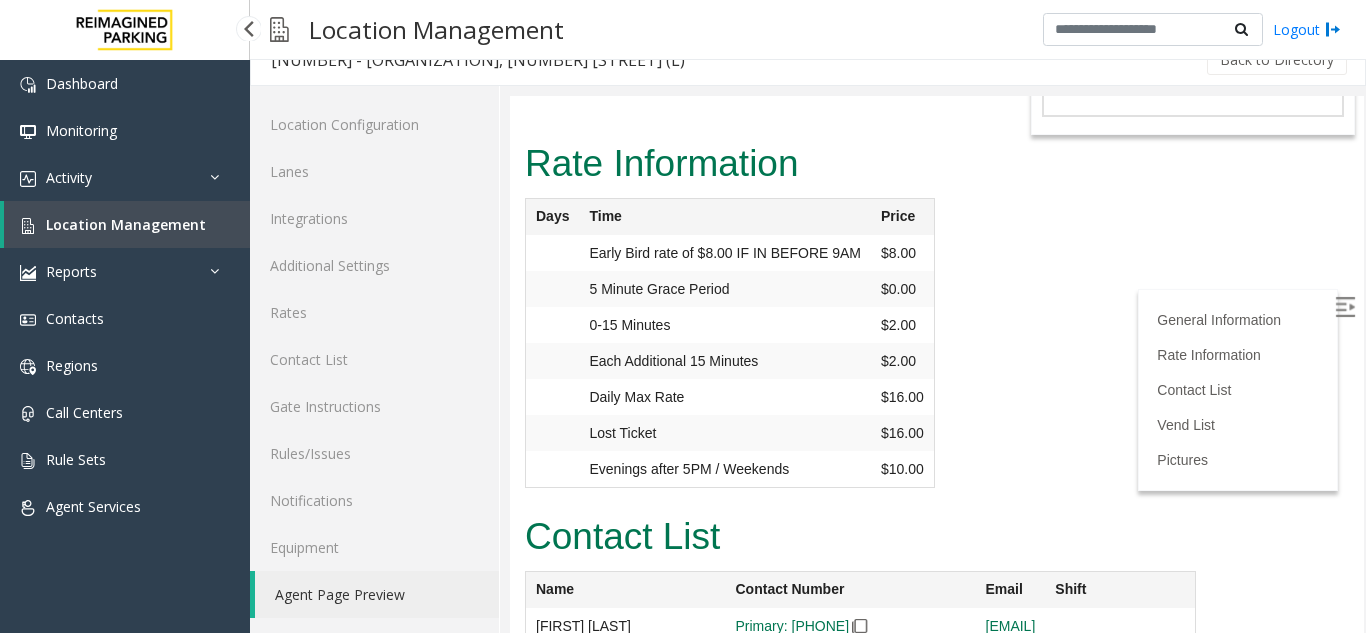 click on "Location Management" at bounding box center (126, 224) 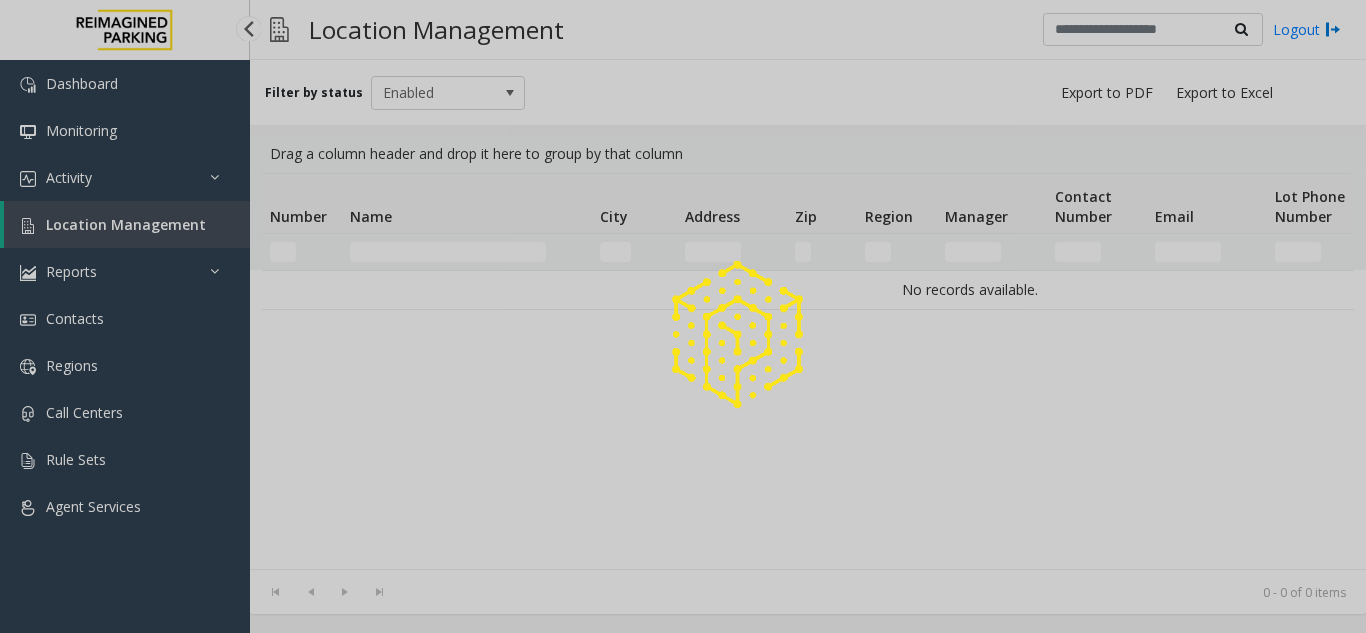 scroll, scrollTop: 0, scrollLeft: 0, axis: both 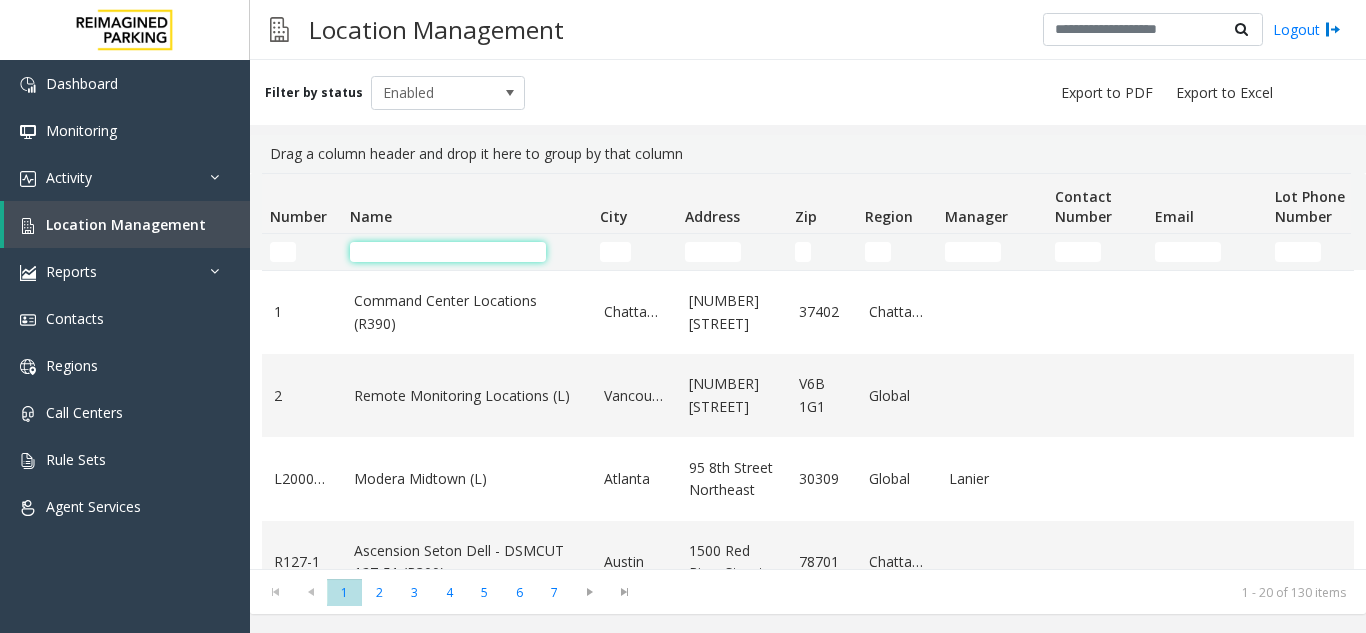 click 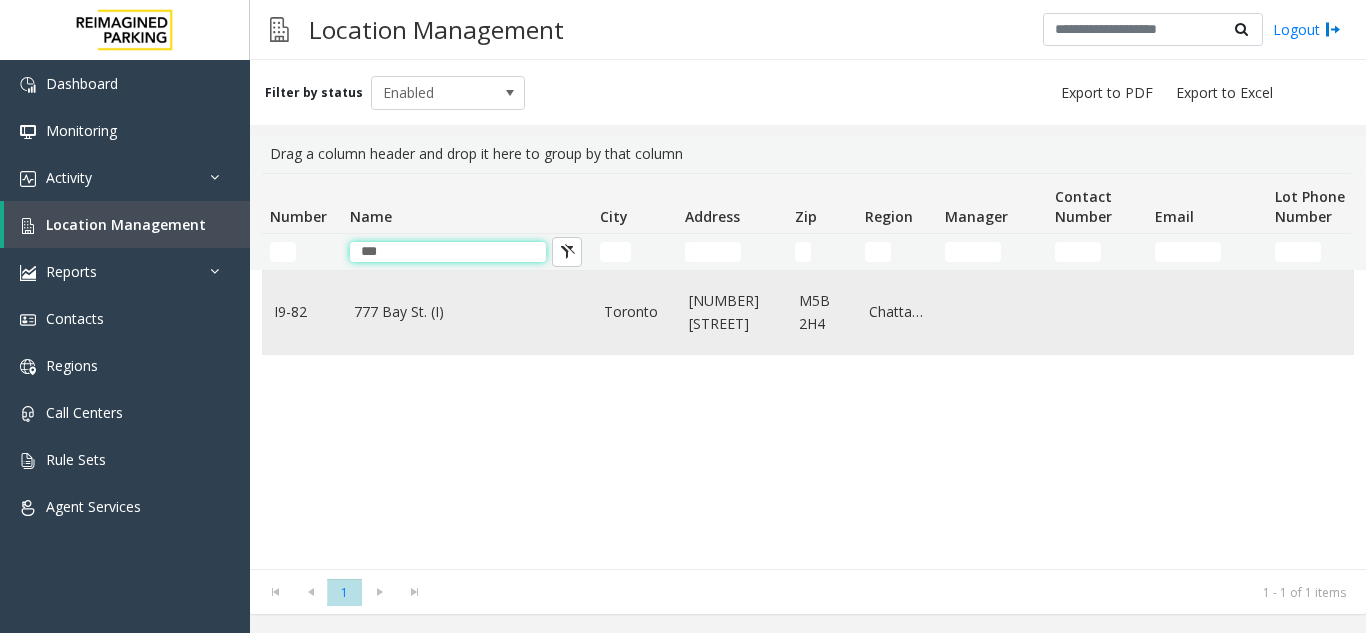 type on "***" 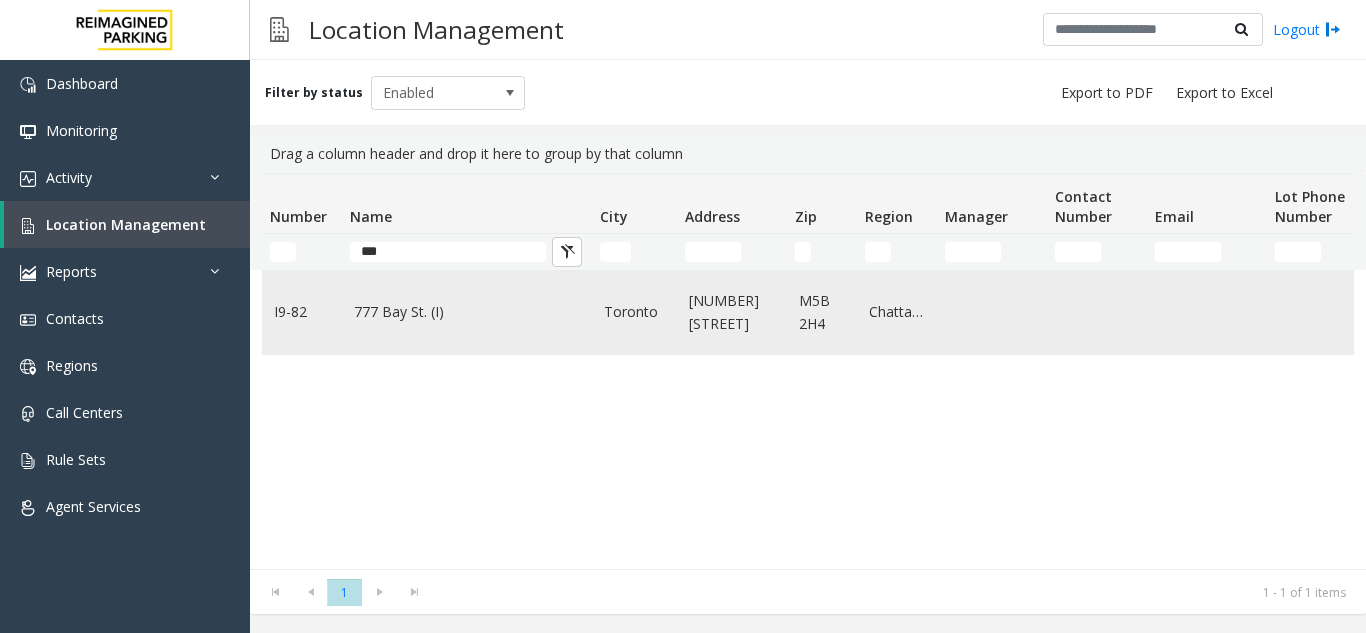 click on "777 Bay St. (I)" 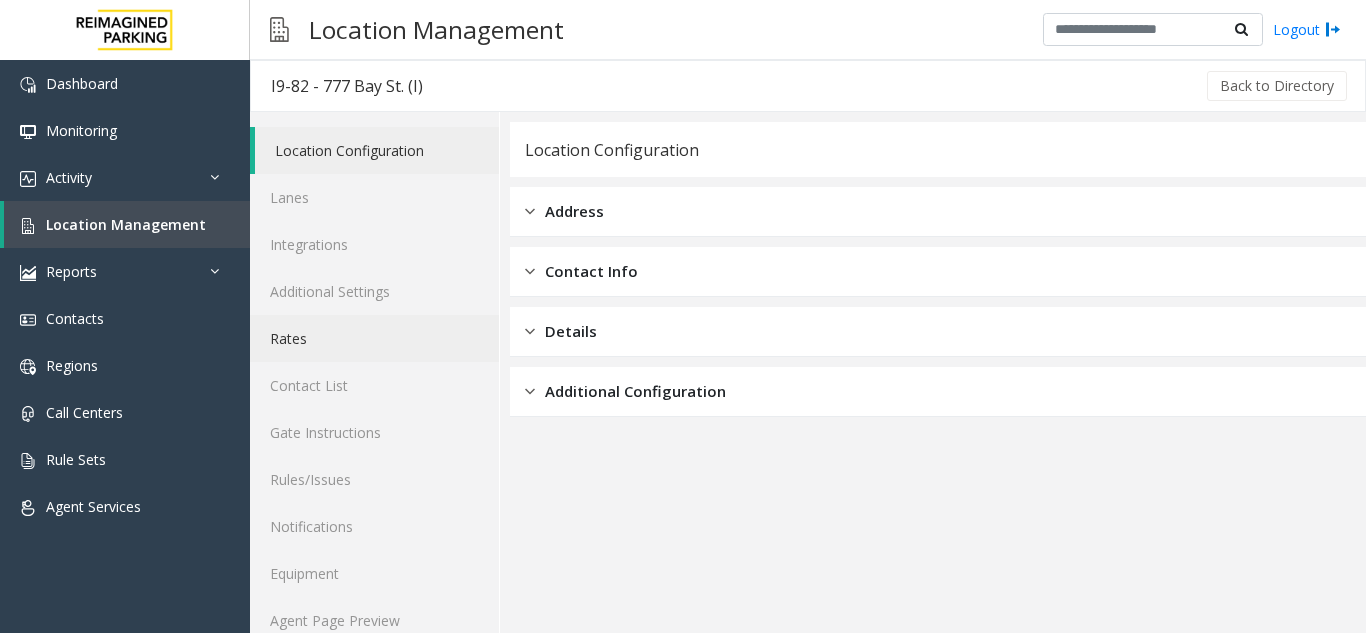 scroll, scrollTop: 26, scrollLeft: 0, axis: vertical 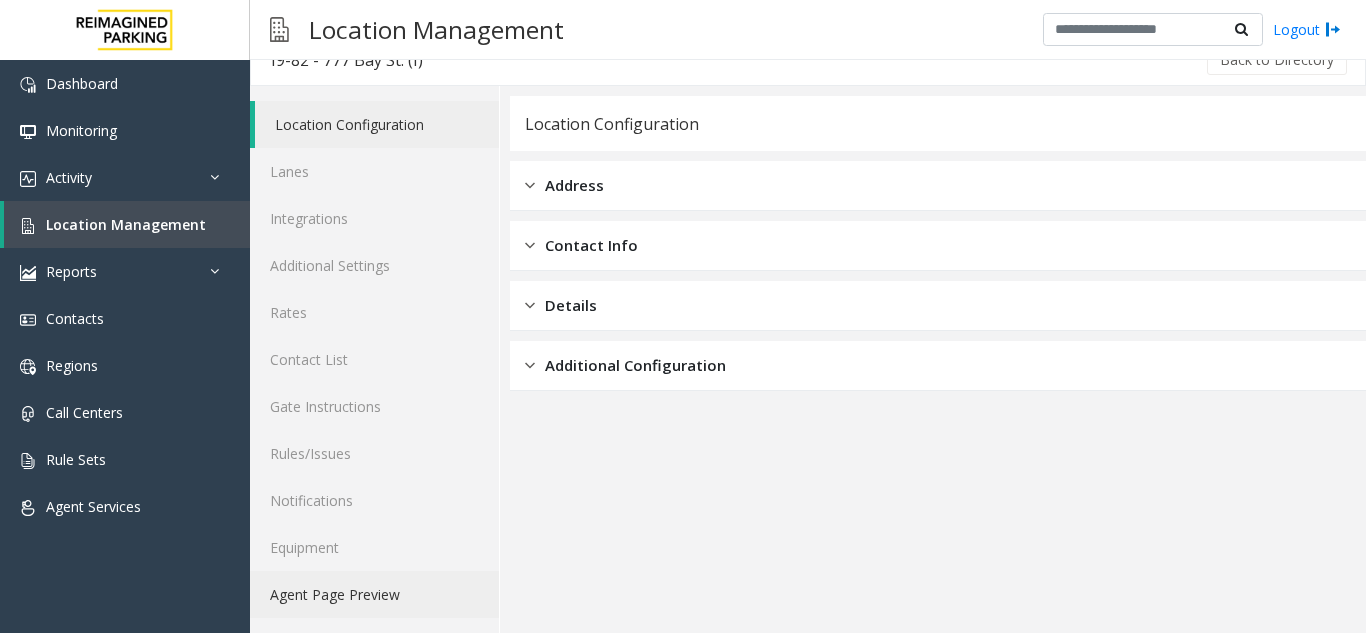 click on "Agent Page Preview" 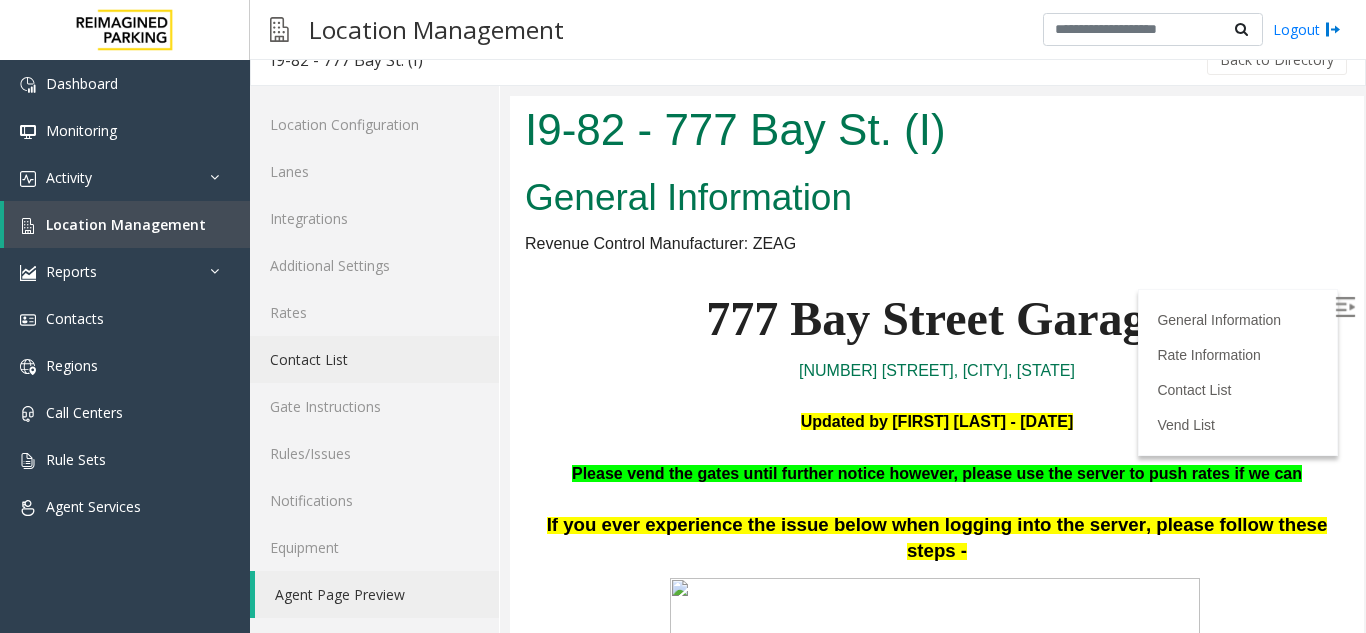 scroll, scrollTop: 0, scrollLeft: 0, axis: both 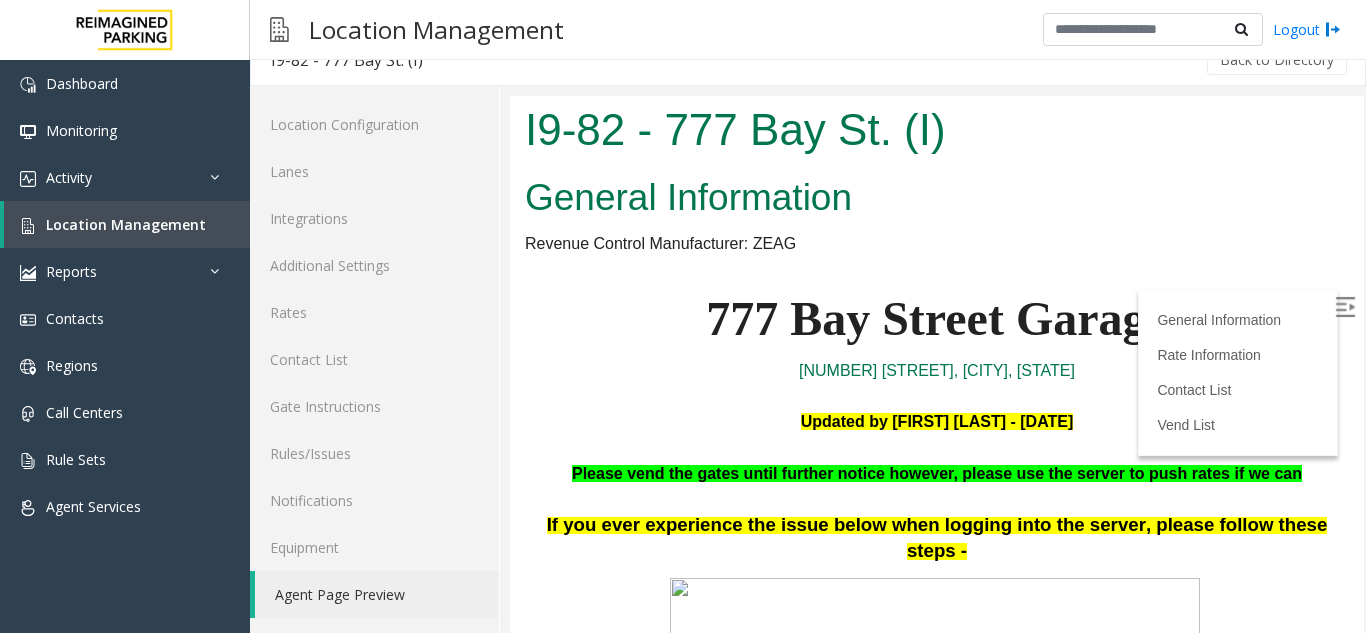 click at bounding box center [1345, 307] 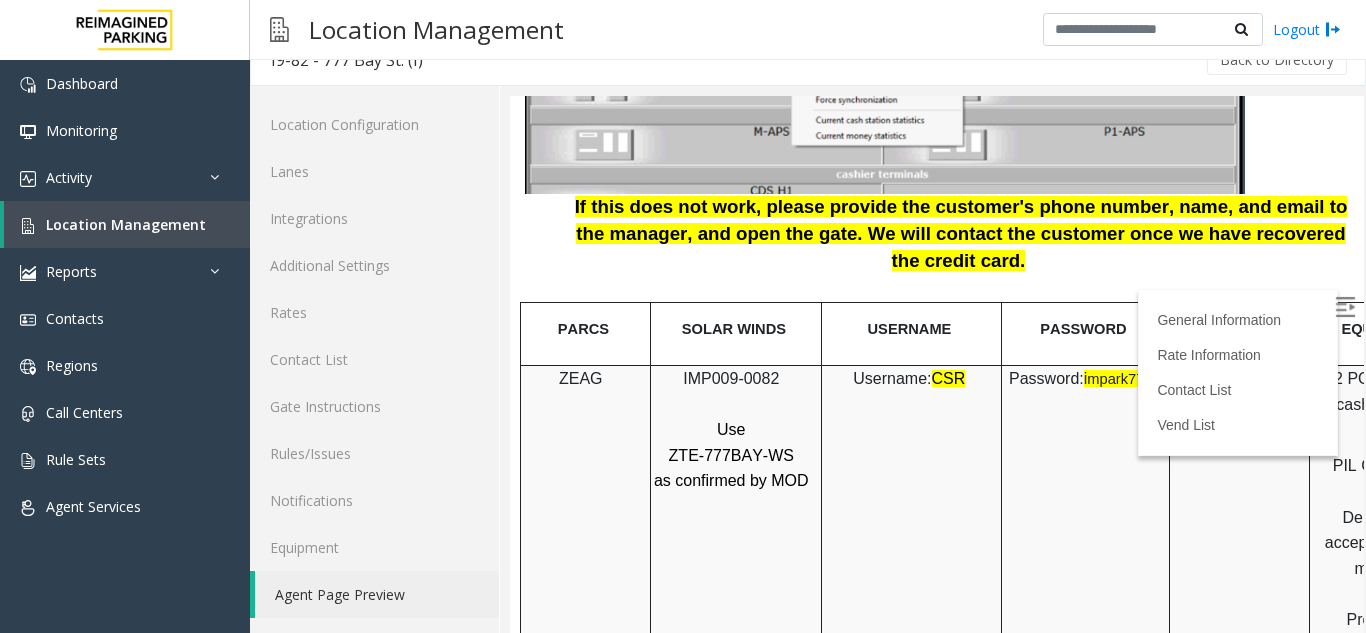 scroll, scrollTop: 2403, scrollLeft: 0, axis: vertical 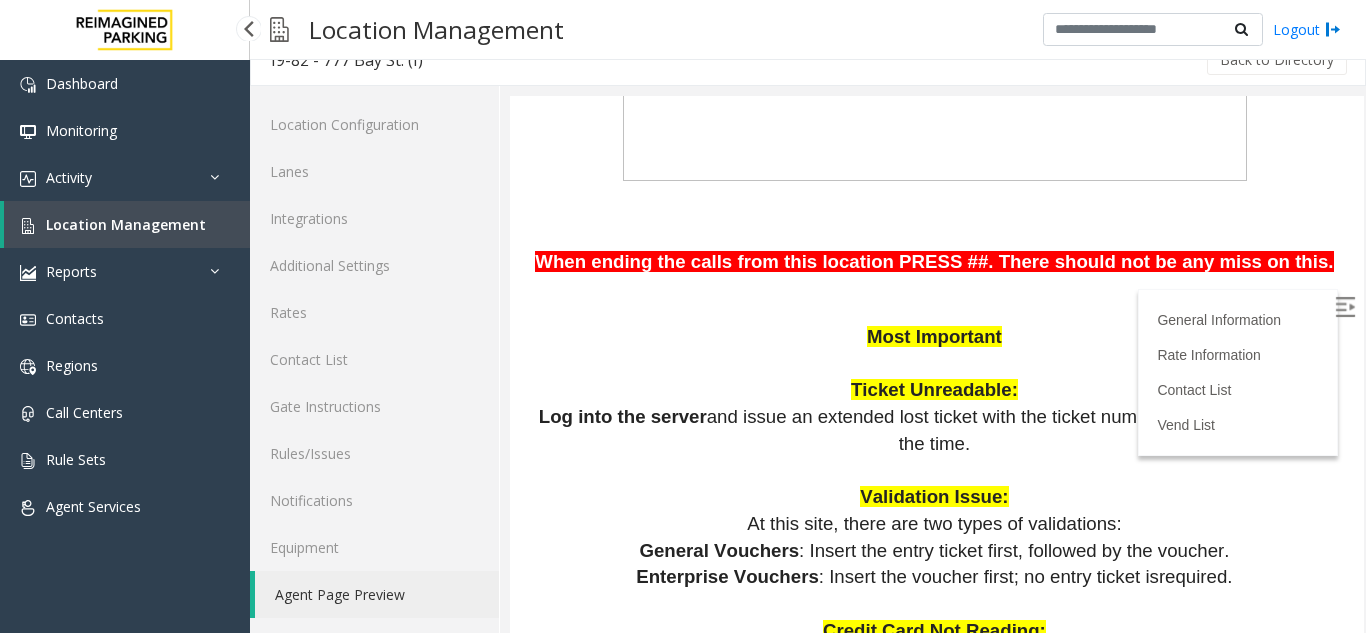 click on "Location Management" at bounding box center (127, 224) 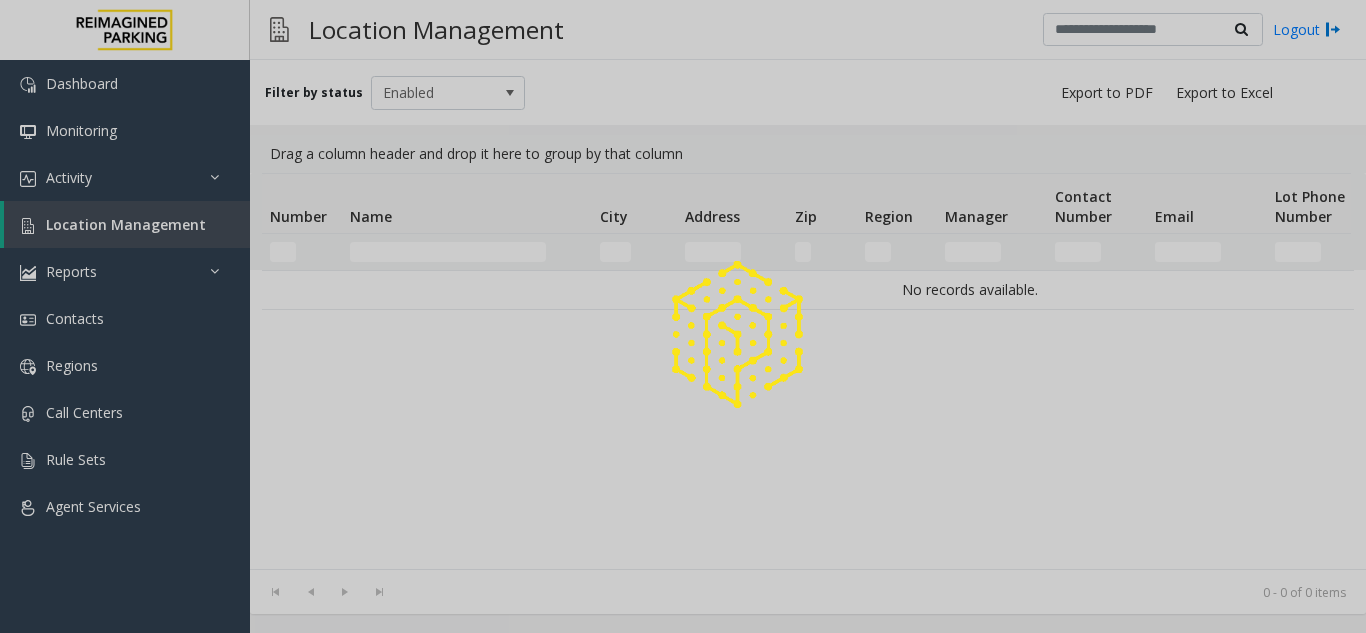 drag, startPoint x: 388, startPoint y: 249, endPoint x: 381, endPoint y: 259, distance: 12.206555 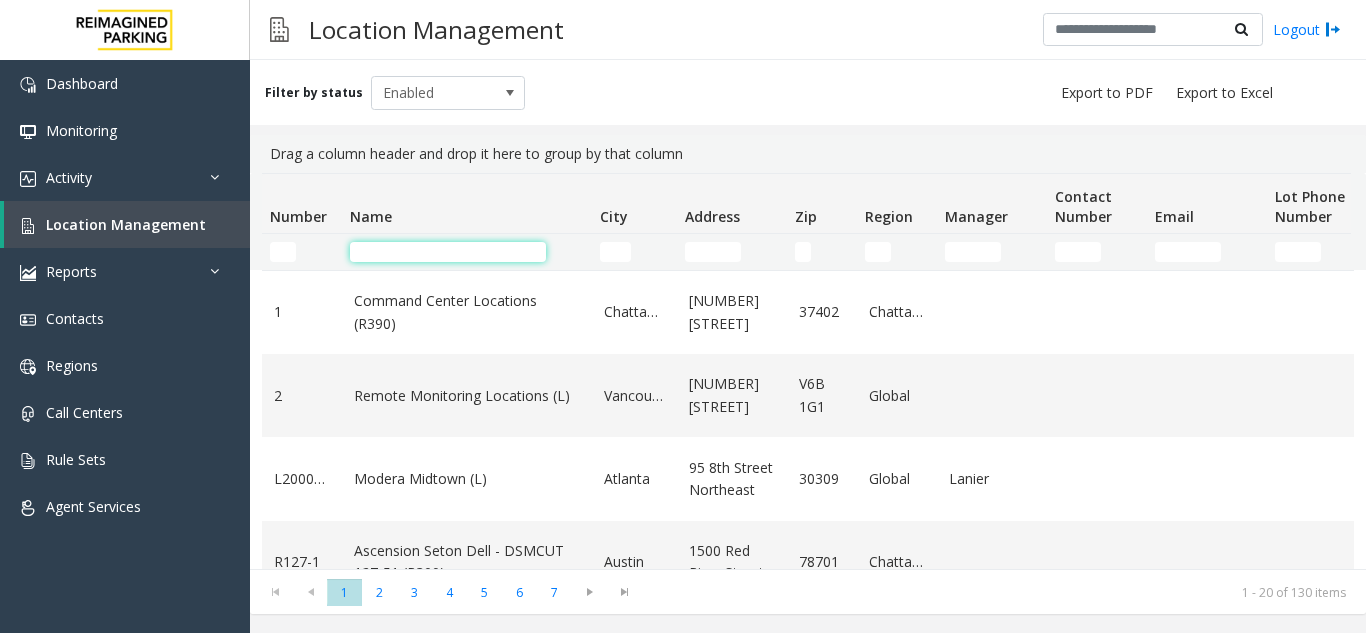 click 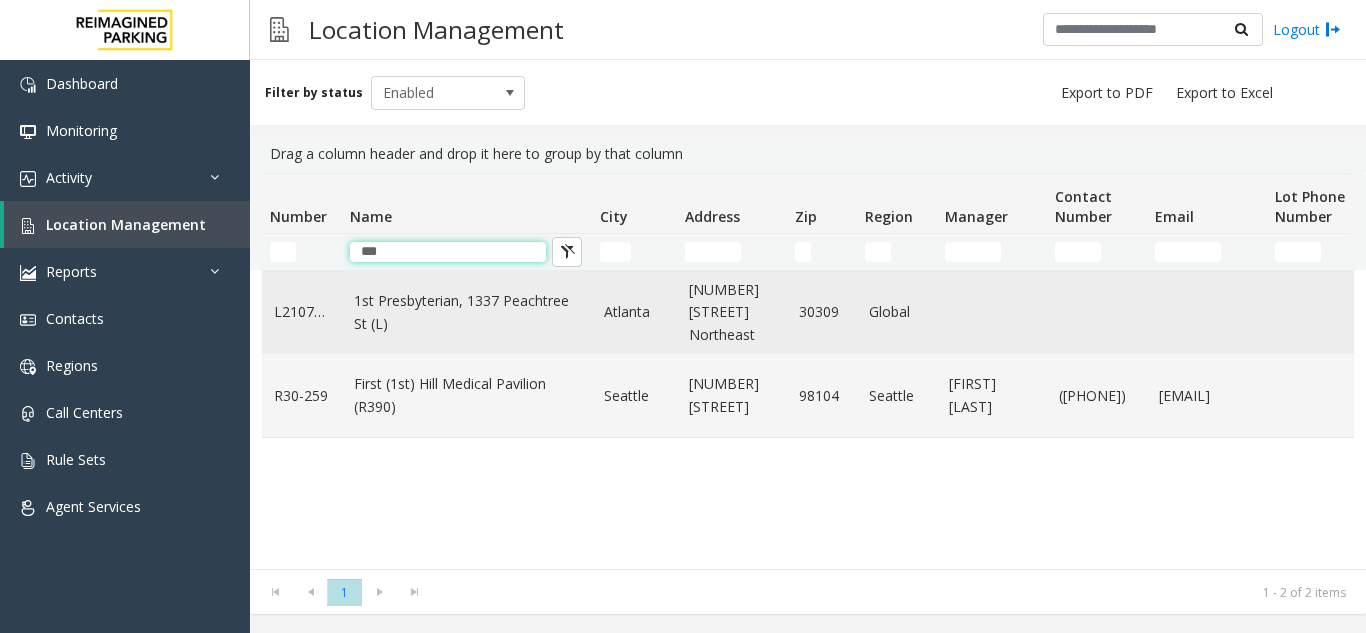 type on "***" 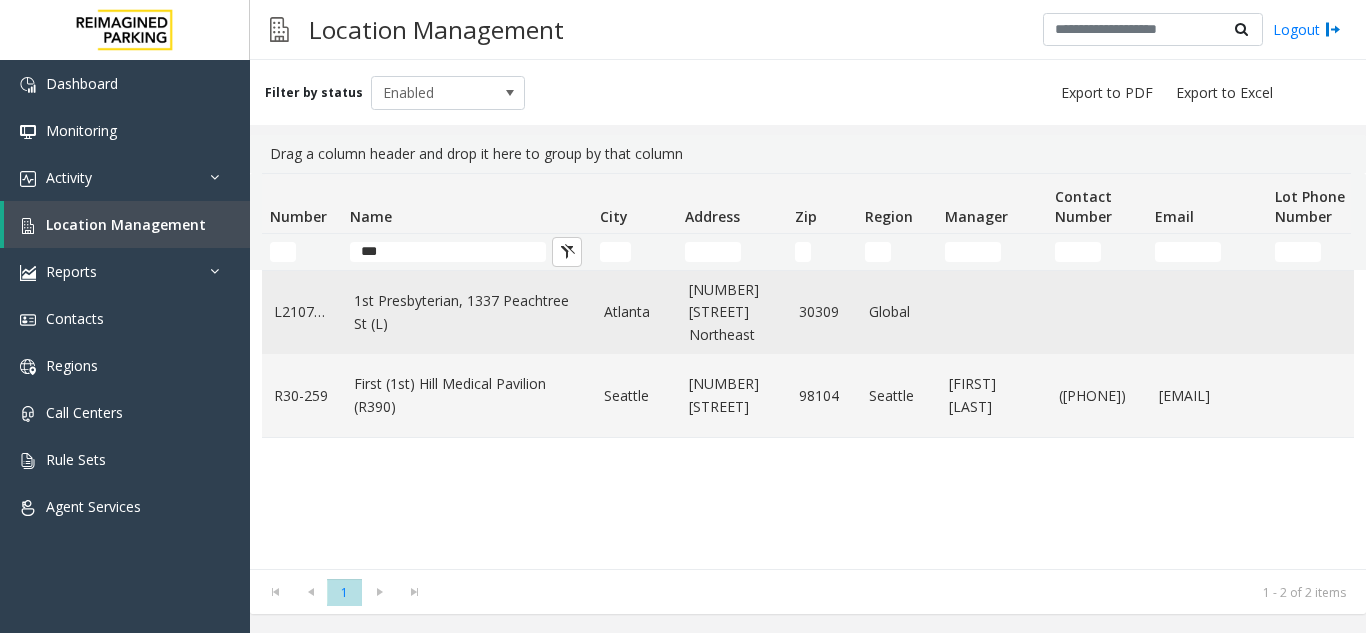 click on "1st Presbyterian, 1337 Peachtree St (L)" 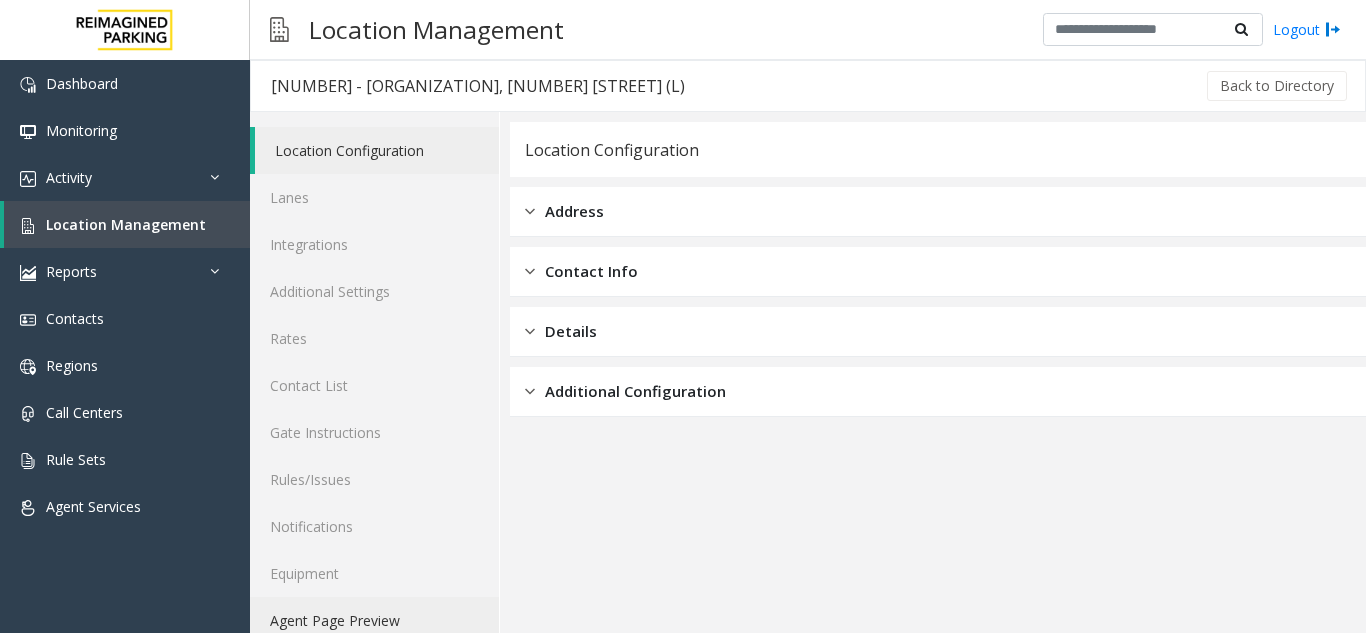 click on "Agent Page Preview" 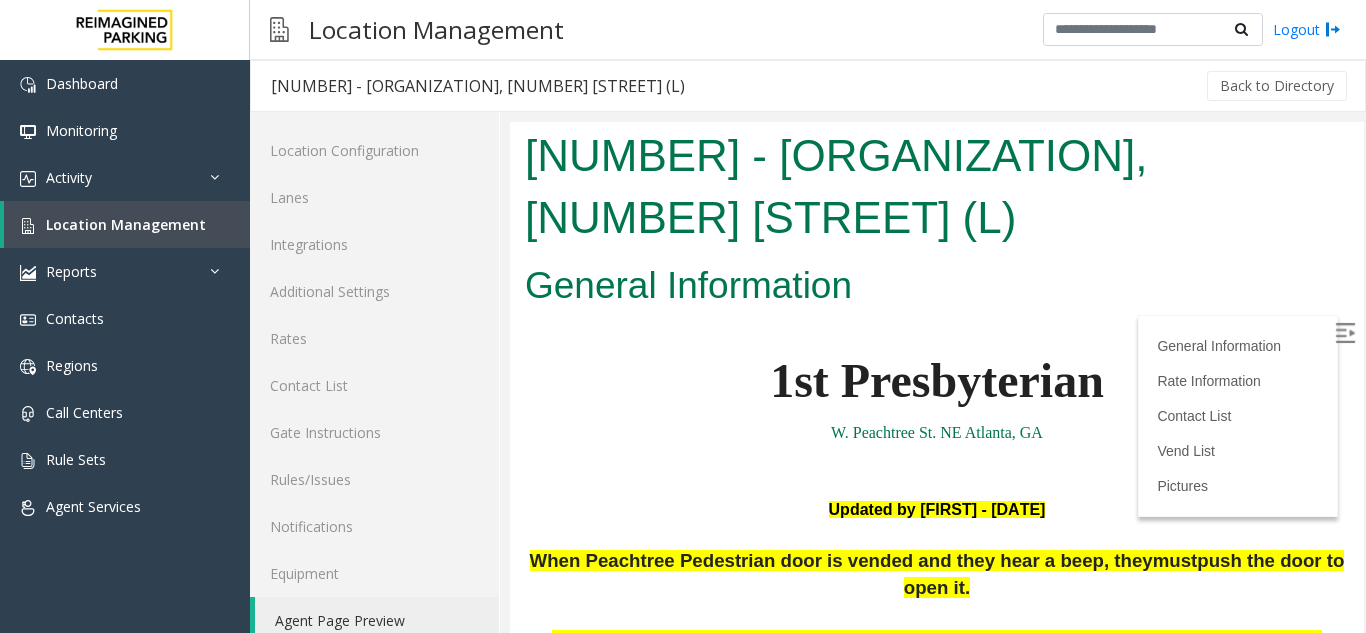 scroll, scrollTop: 0, scrollLeft: 0, axis: both 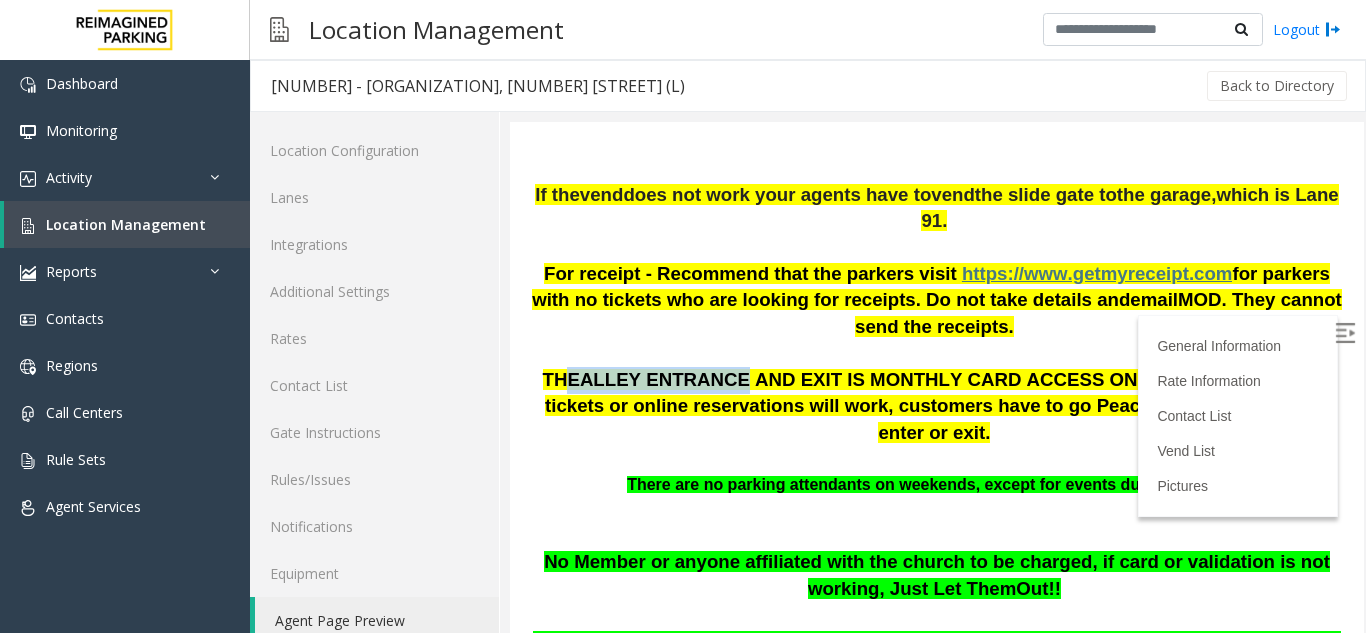 drag, startPoint x: 553, startPoint y: 323, endPoint x: 689, endPoint y: 332, distance: 136.29747 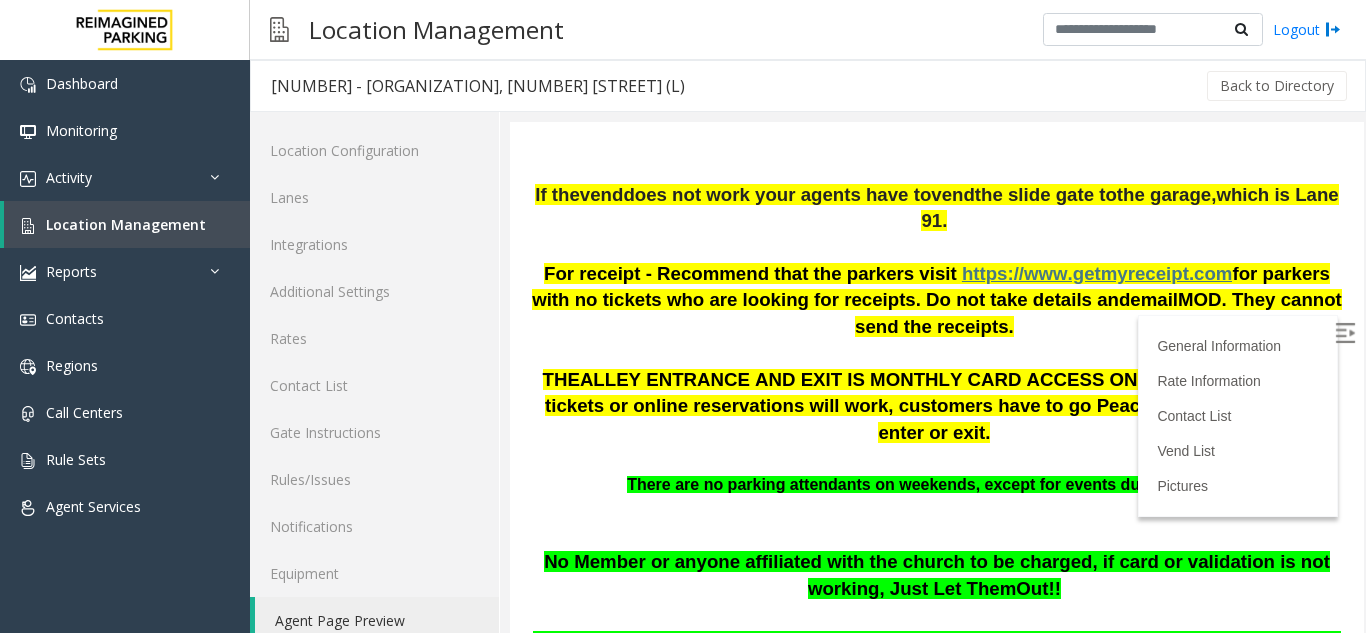click at bounding box center [937, 354] 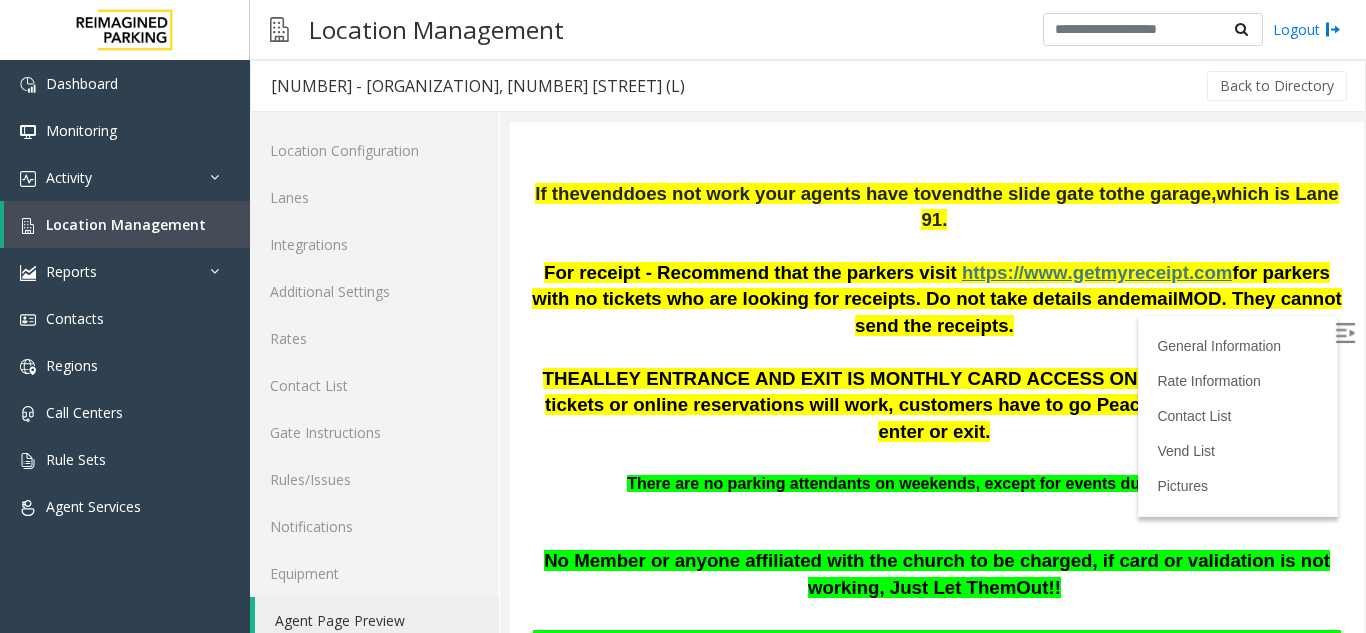 scroll, scrollTop: 530, scrollLeft: 0, axis: vertical 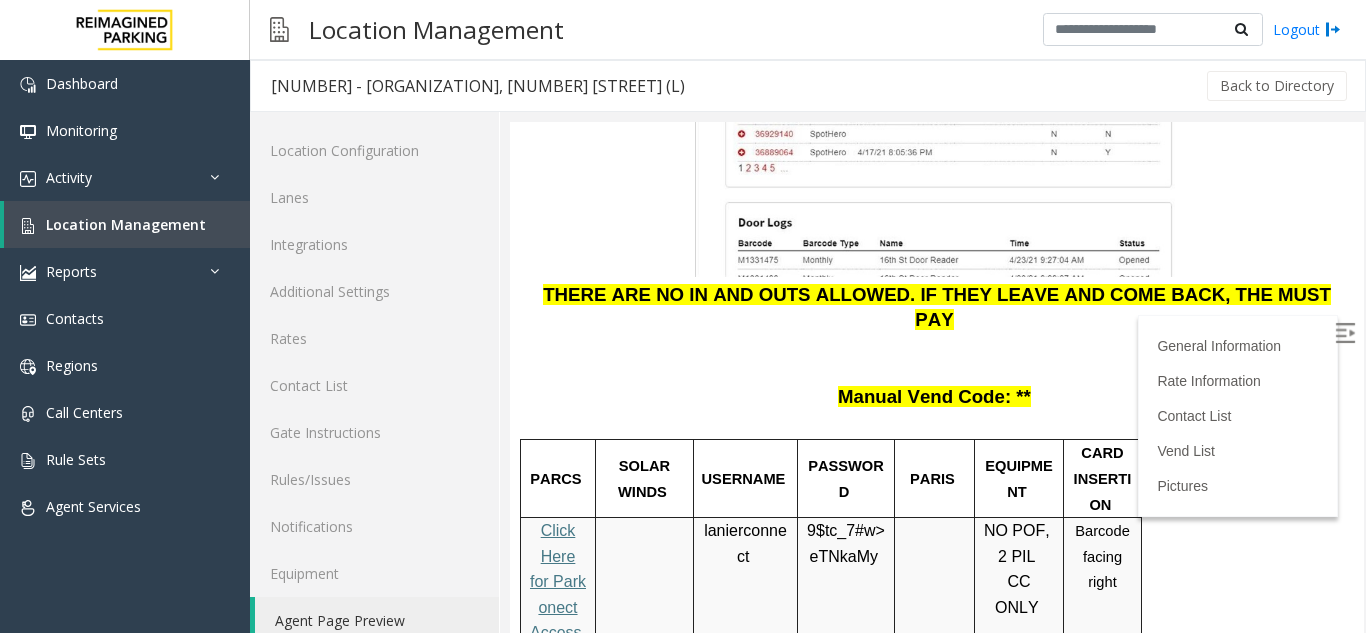 click on "Click Here for Parkonect Access" at bounding box center (558, 581) 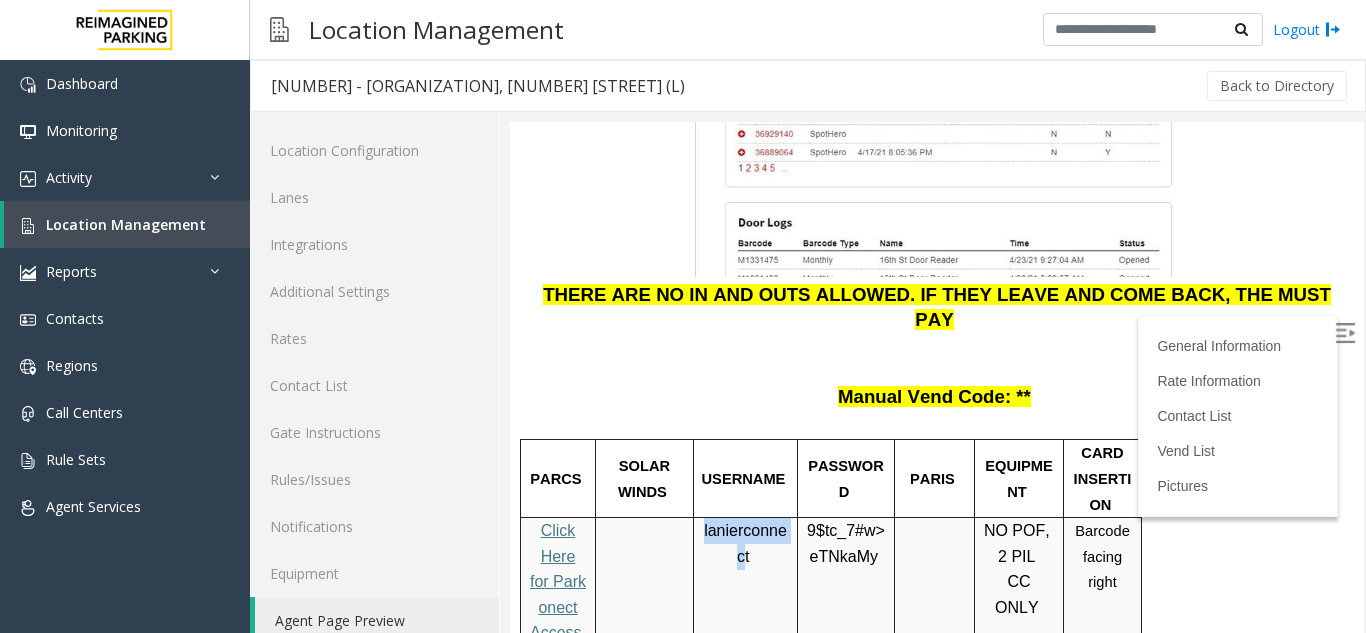 drag, startPoint x: 701, startPoint y: 340, endPoint x: 787, endPoint y: 348, distance: 86.37129 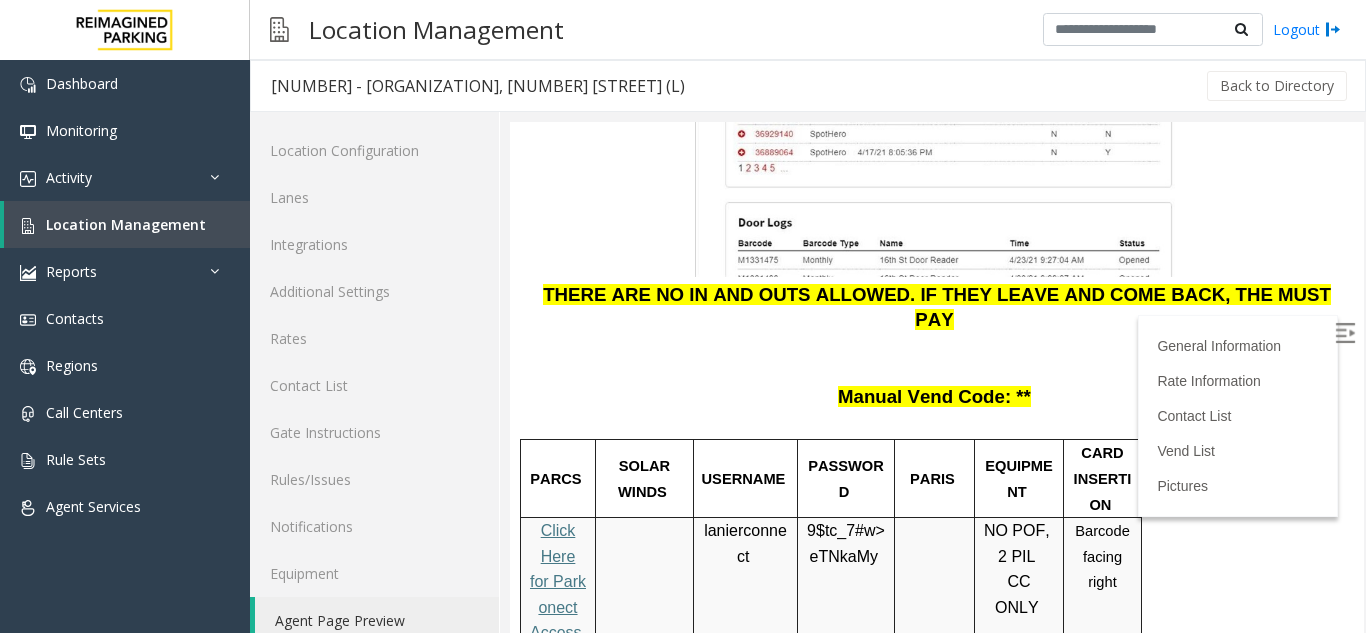 click on "9$tc_7#w> eTNkaMy" at bounding box center (846, 672) 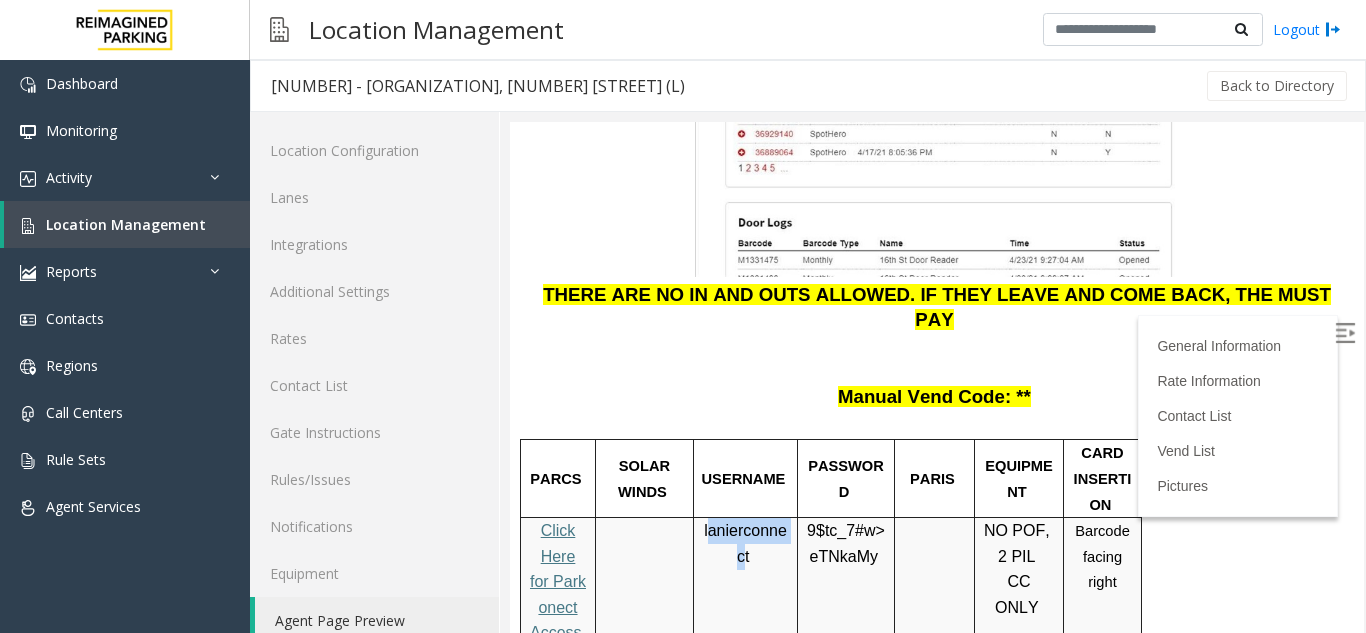 drag, startPoint x: 706, startPoint y: 345, endPoint x: 789, endPoint y: 343, distance: 83.02409 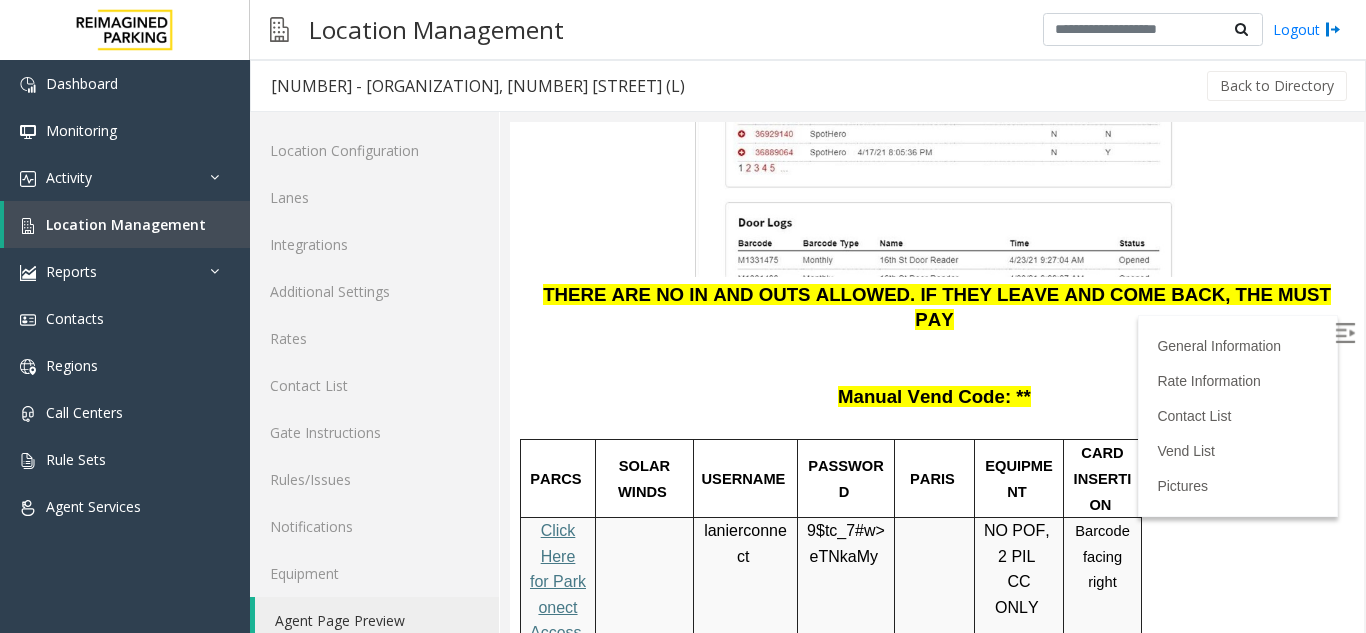 click on "lanierconnect" at bounding box center (746, 672) 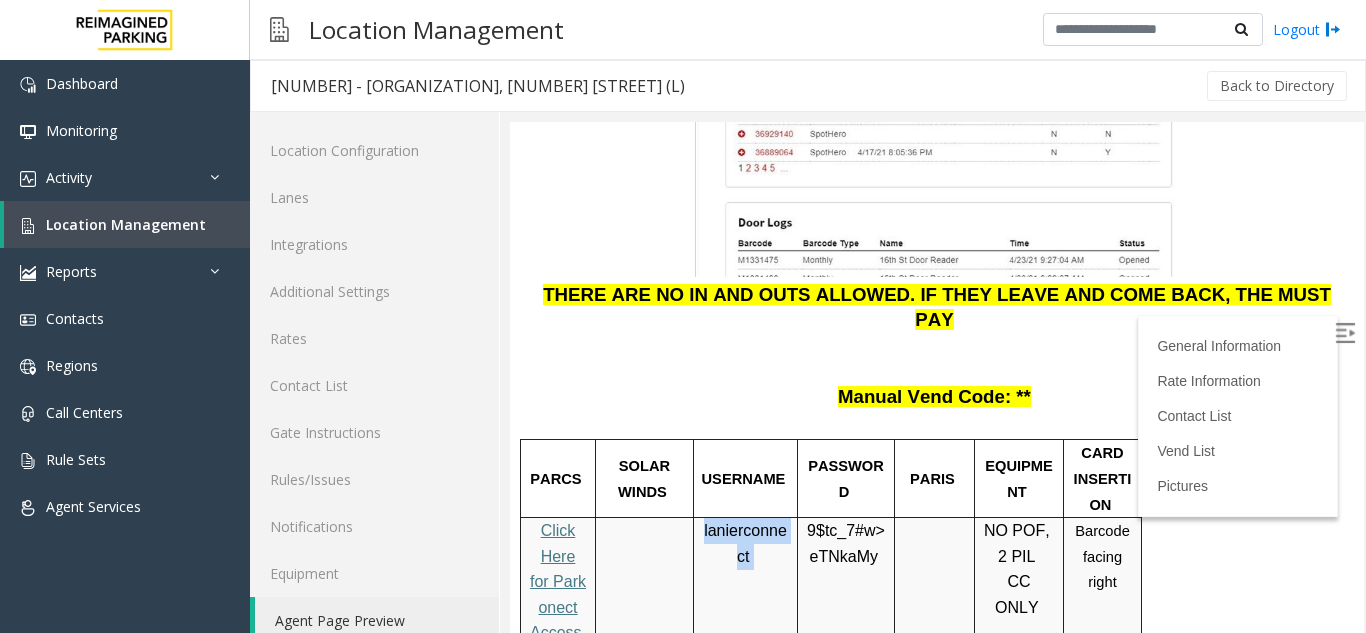 drag, startPoint x: 700, startPoint y: 342, endPoint x: 801, endPoint y: 340, distance: 101.0198 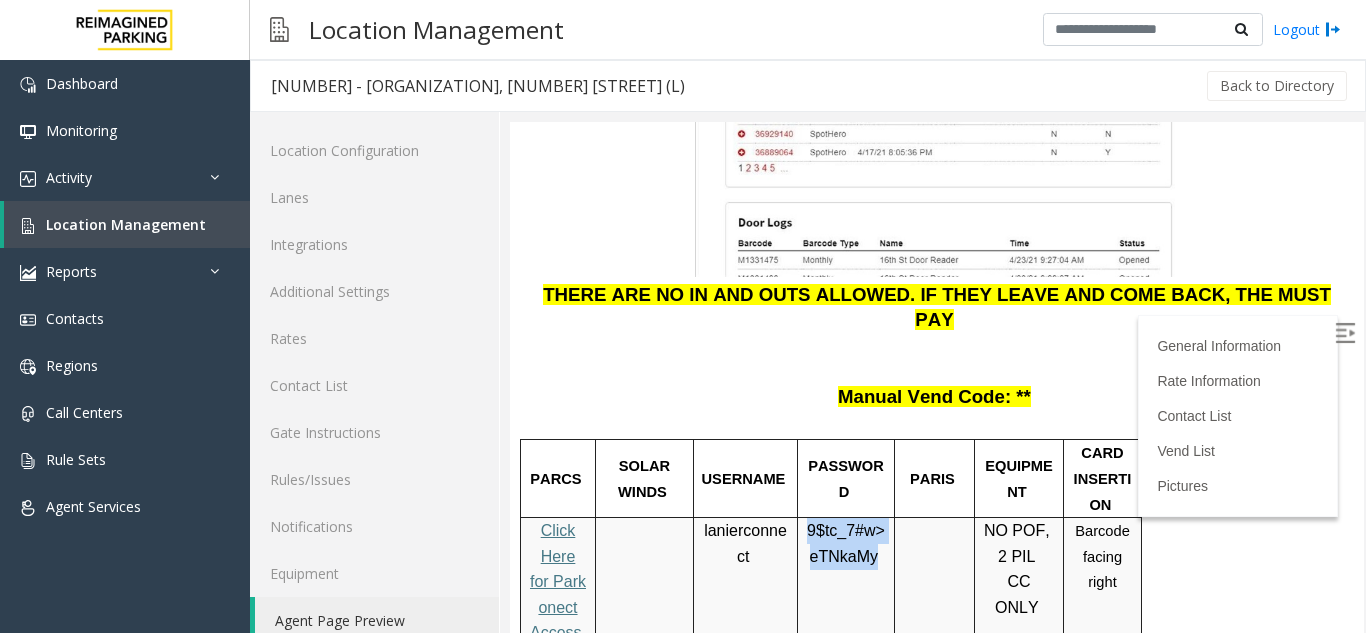 drag, startPoint x: 868, startPoint y: 371, endPoint x: 807, endPoint y: 347, distance: 65.551506 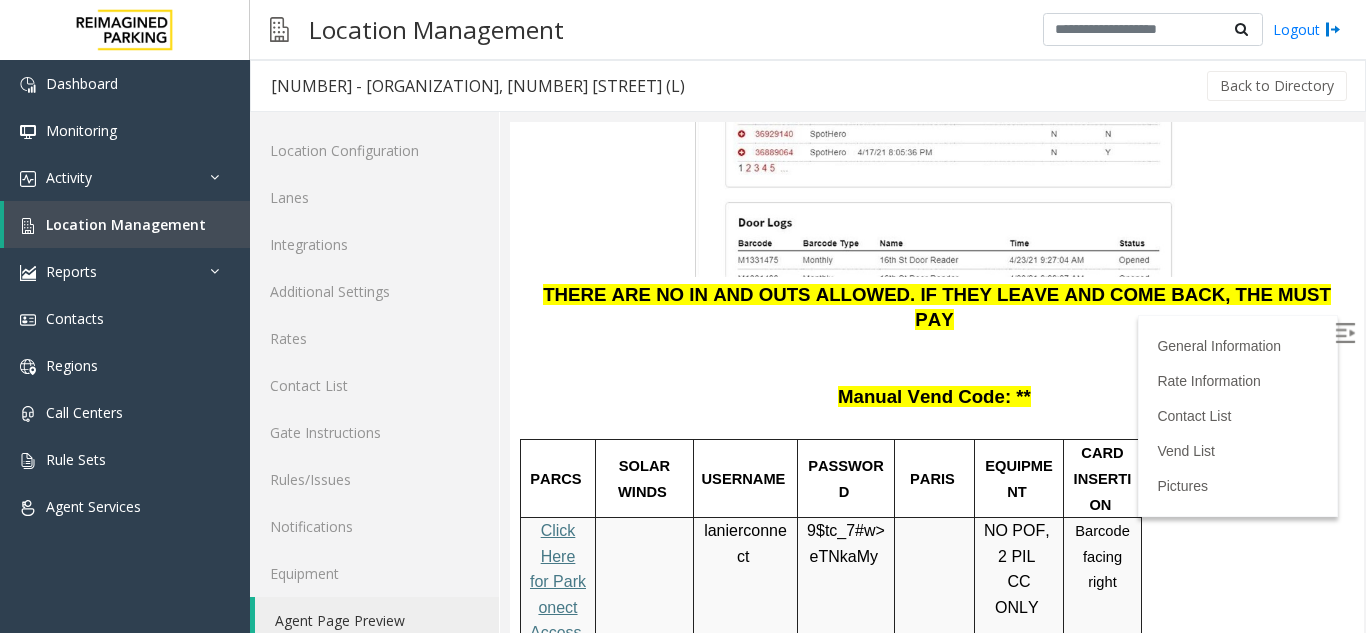 click on "9$tc_7#w> eTNkaMy" at bounding box center (846, 672) 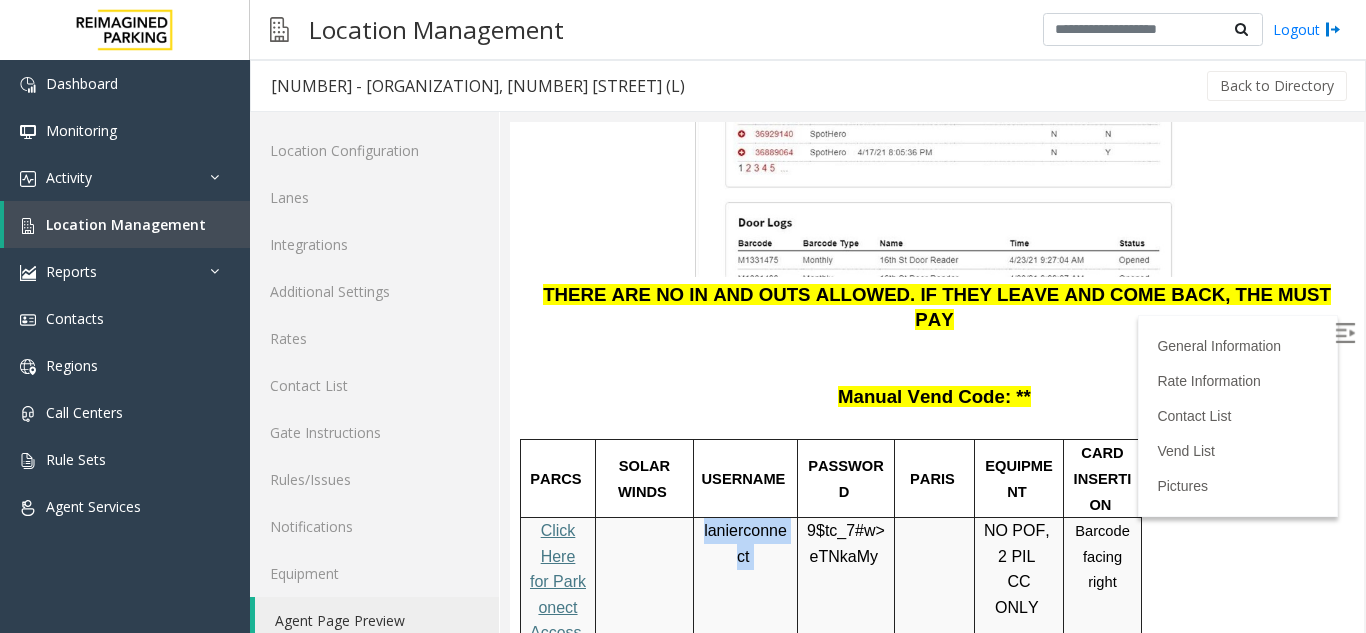drag, startPoint x: 703, startPoint y: 338, endPoint x: 758, endPoint y: 371, distance: 64.14047 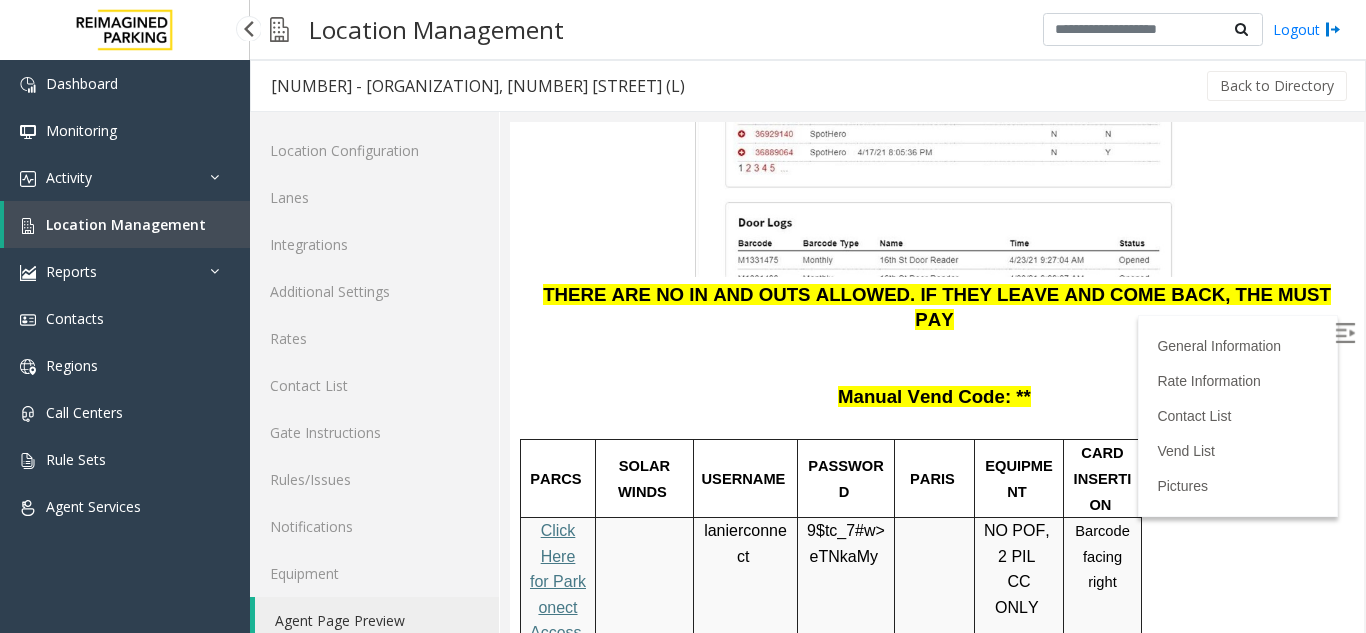 click at bounding box center [846, 594] 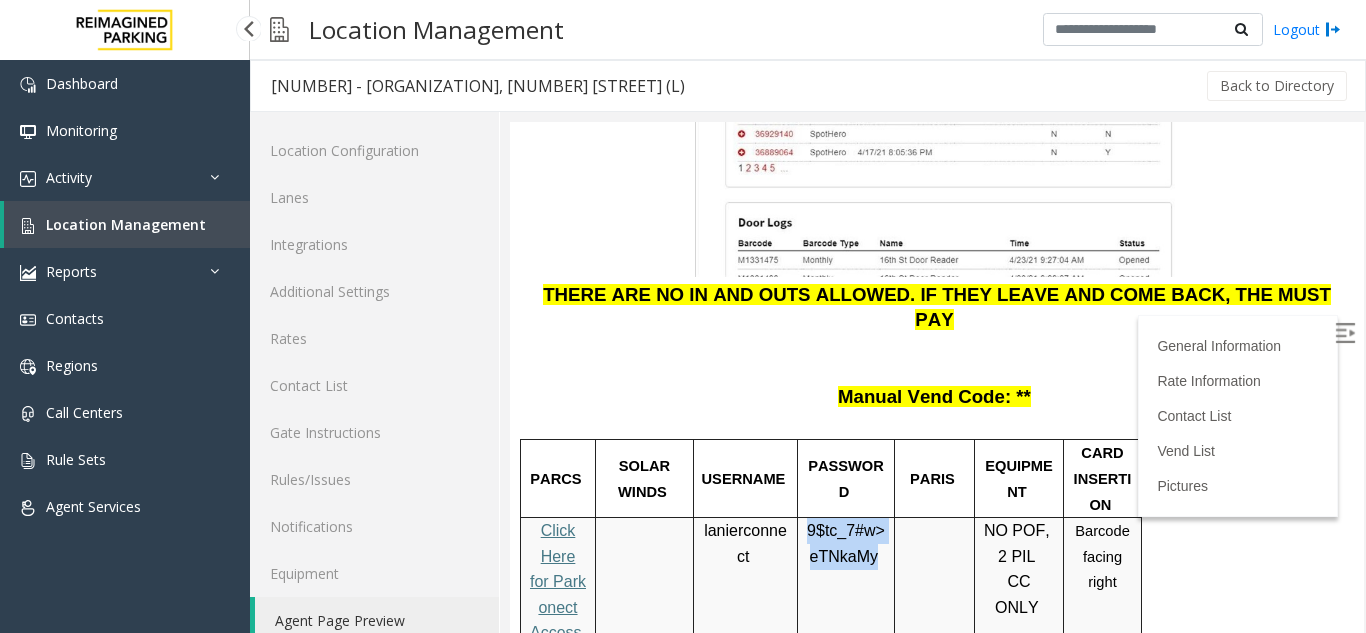 drag, startPoint x: 869, startPoint y: 367, endPoint x: 804, endPoint y: 347, distance: 68.007355 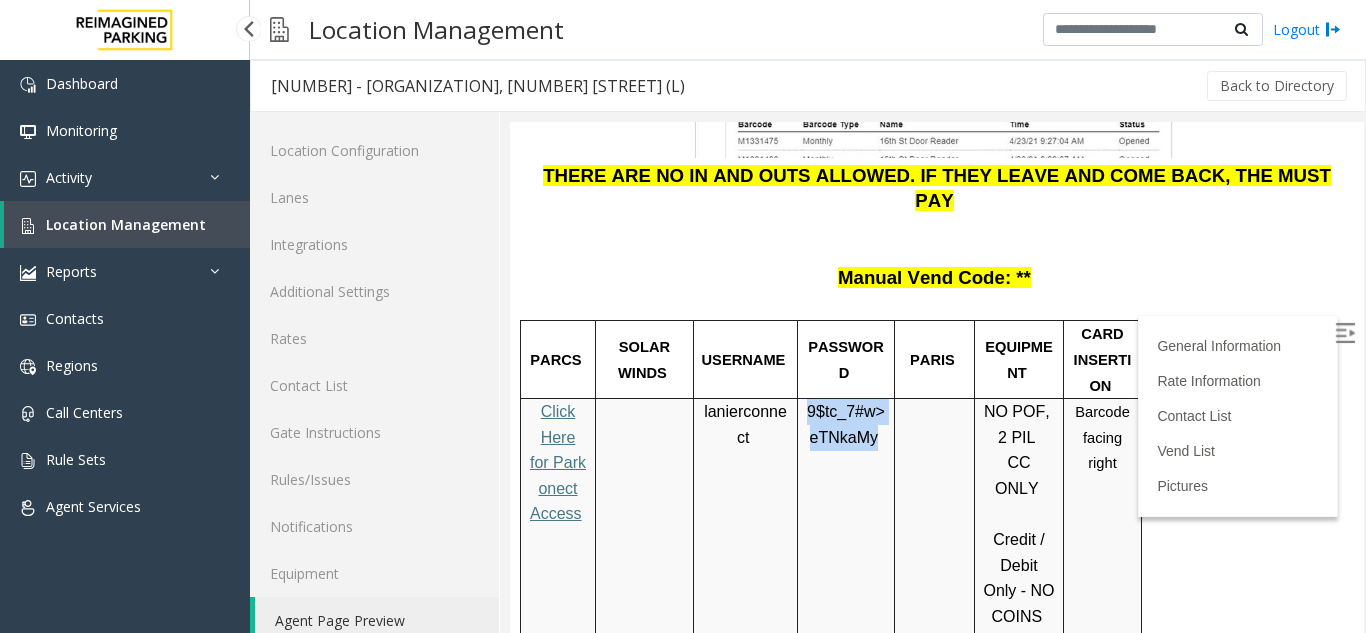 scroll, scrollTop: 2778, scrollLeft: 0, axis: vertical 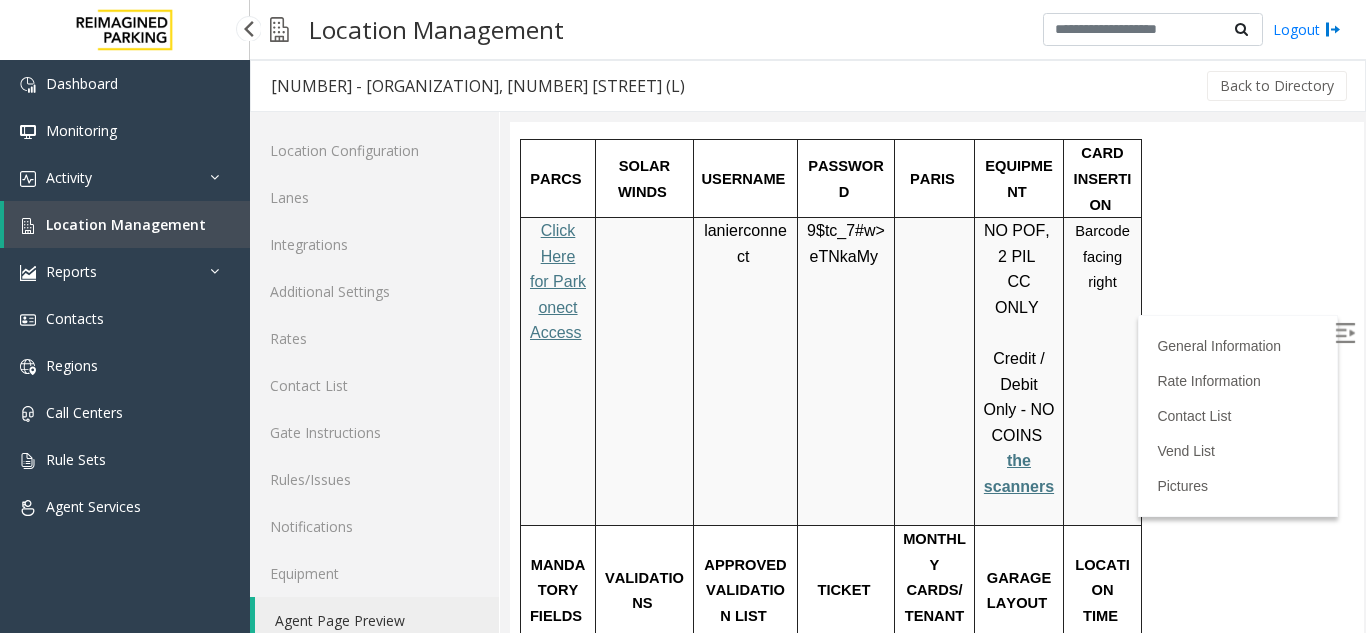 click on "Click Here for the local time" at bounding box center [1102, 718] 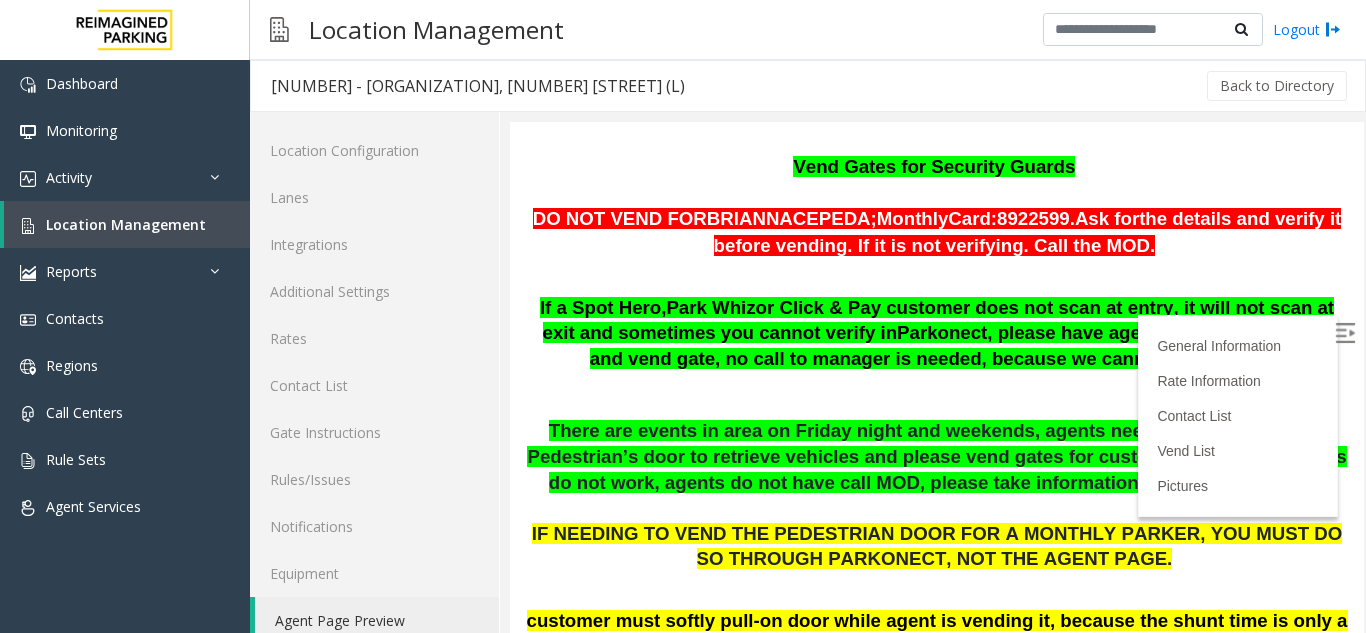 scroll, scrollTop: 1078, scrollLeft: 0, axis: vertical 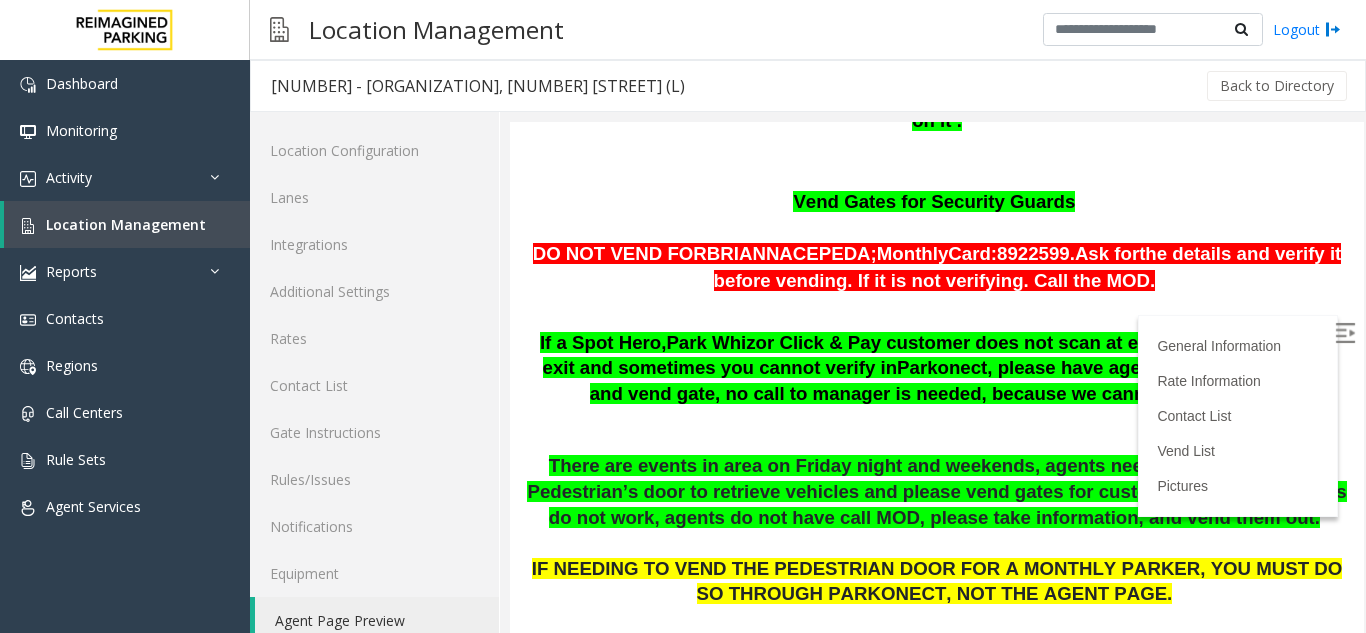 click on "If a Spot Hero," at bounding box center (603, 342) 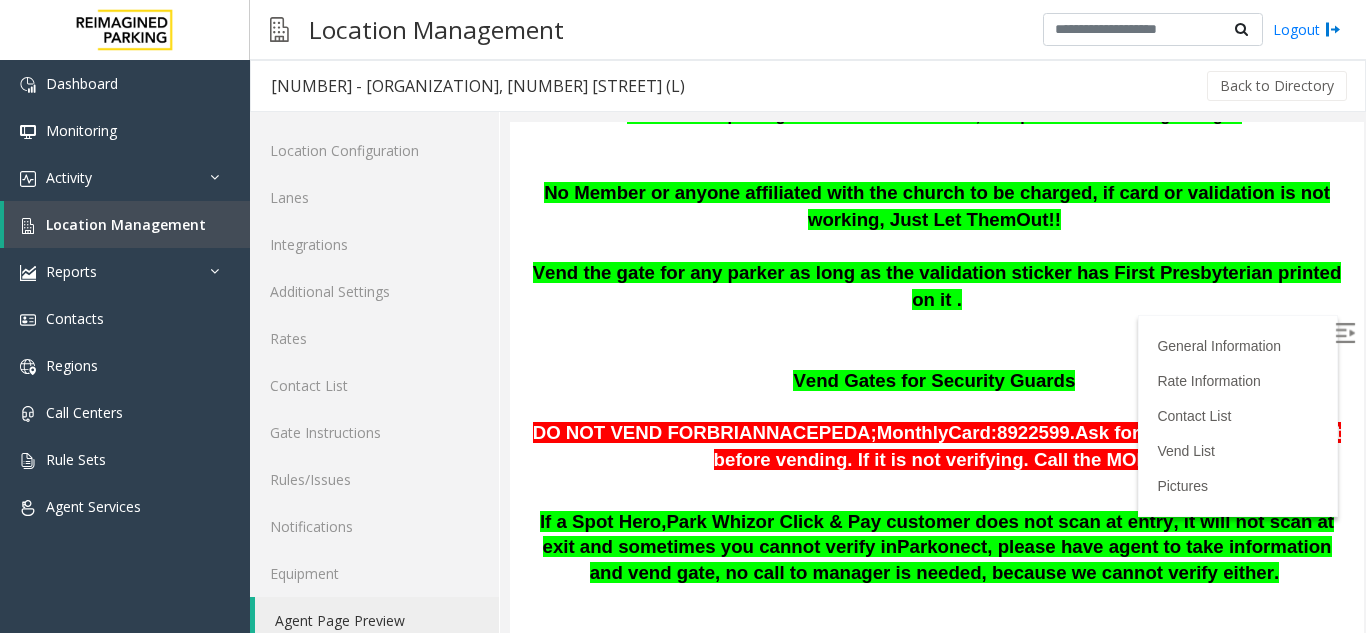 scroll, scrollTop: 878, scrollLeft: 0, axis: vertical 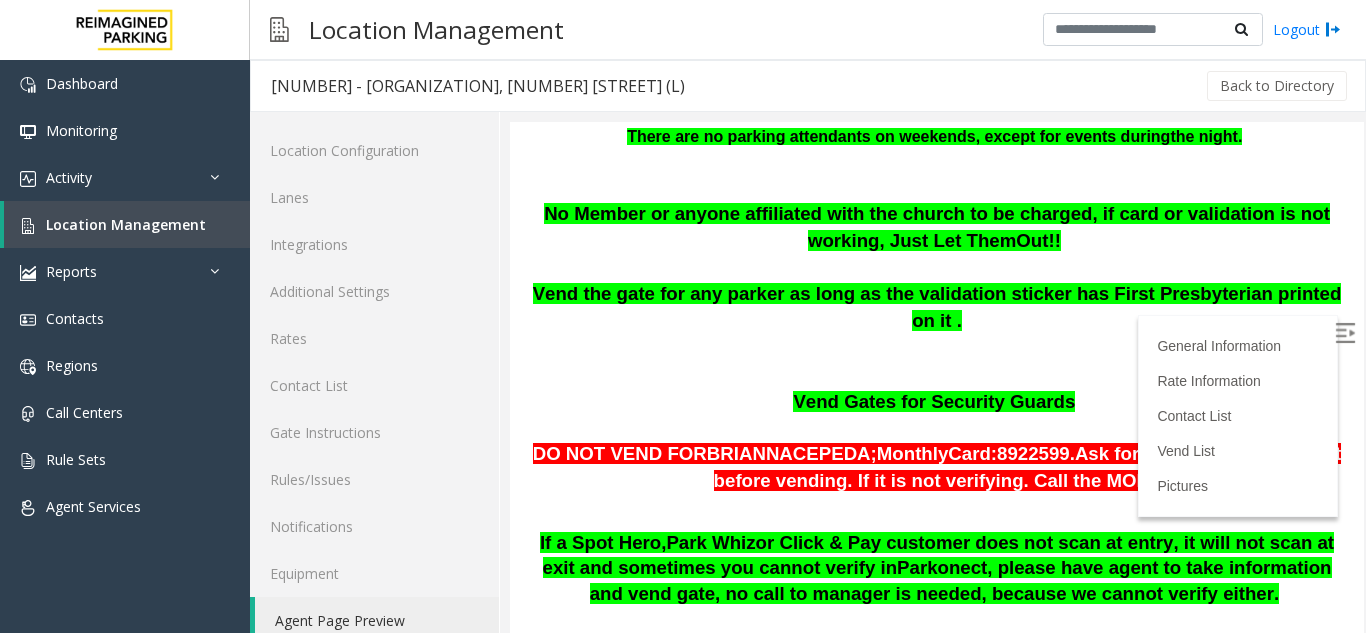 click on "Vend Gates for Security Guards" at bounding box center (934, 401) 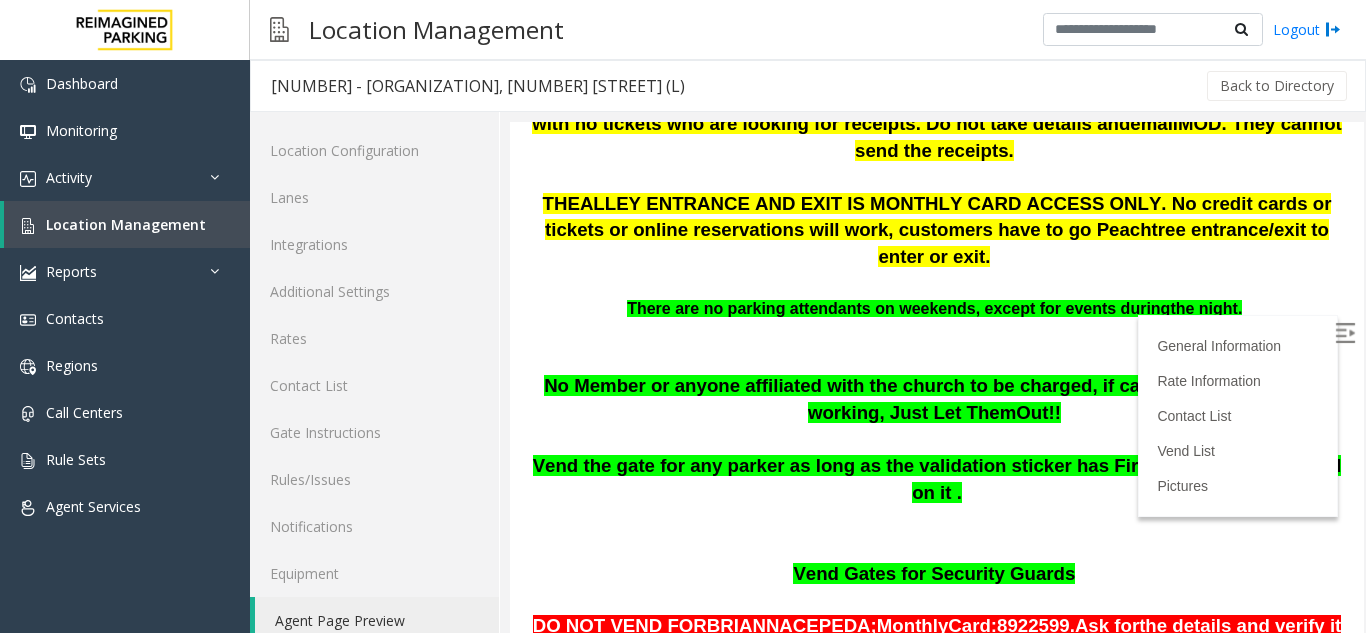 scroll, scrollTop: 735, scrollLeft: 0, axis: vertical 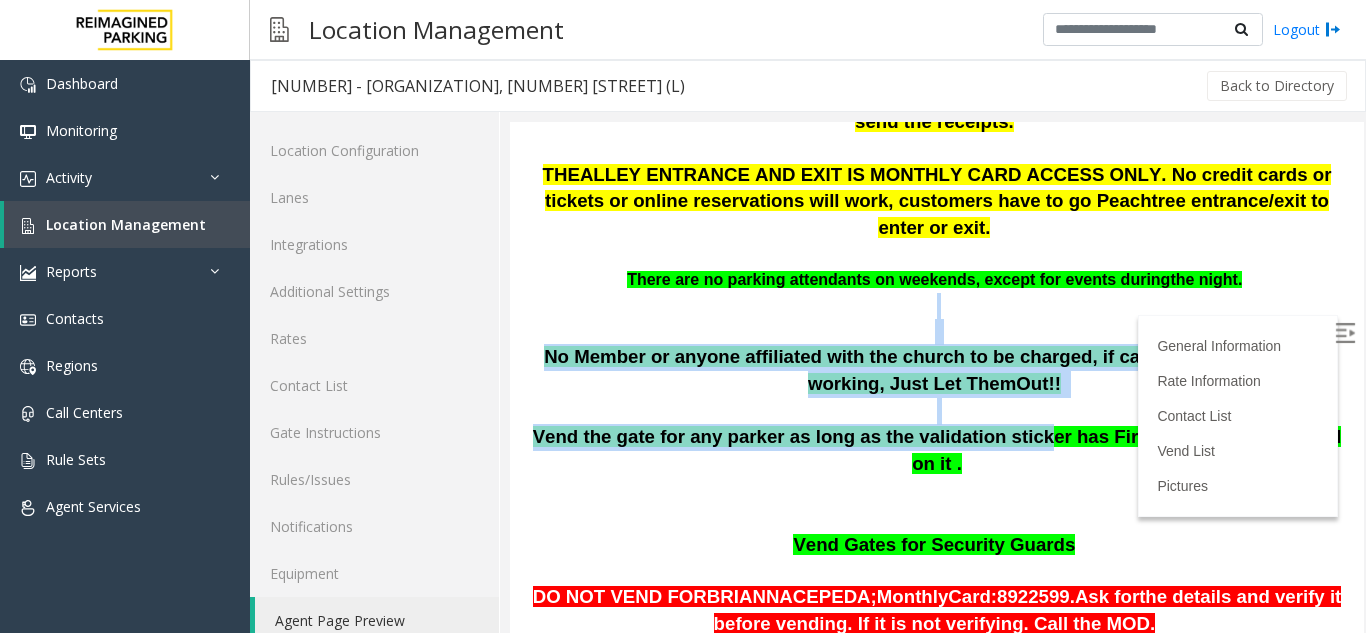 drag, startPoint x: 774, startPoint y: 239, endPoint x: 1004, endPoint y: 370, distance: 264.6904 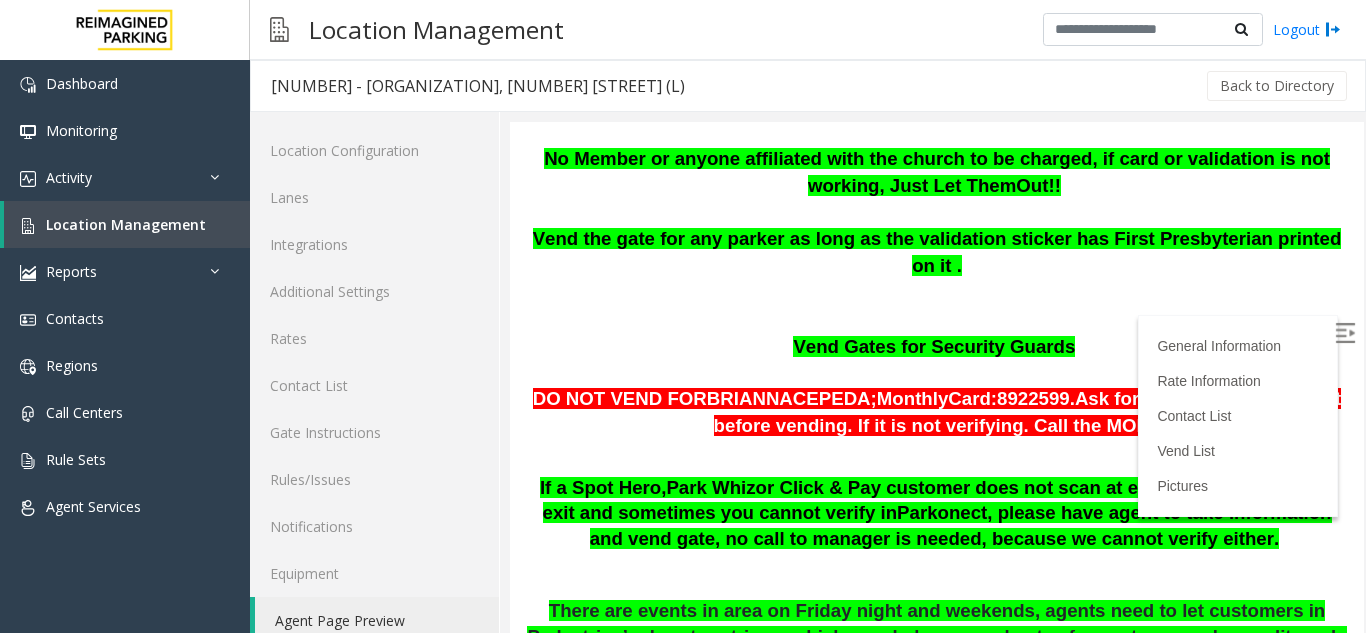scroll, scrollTop: 935, scrollLeft: 0, axis: vertical 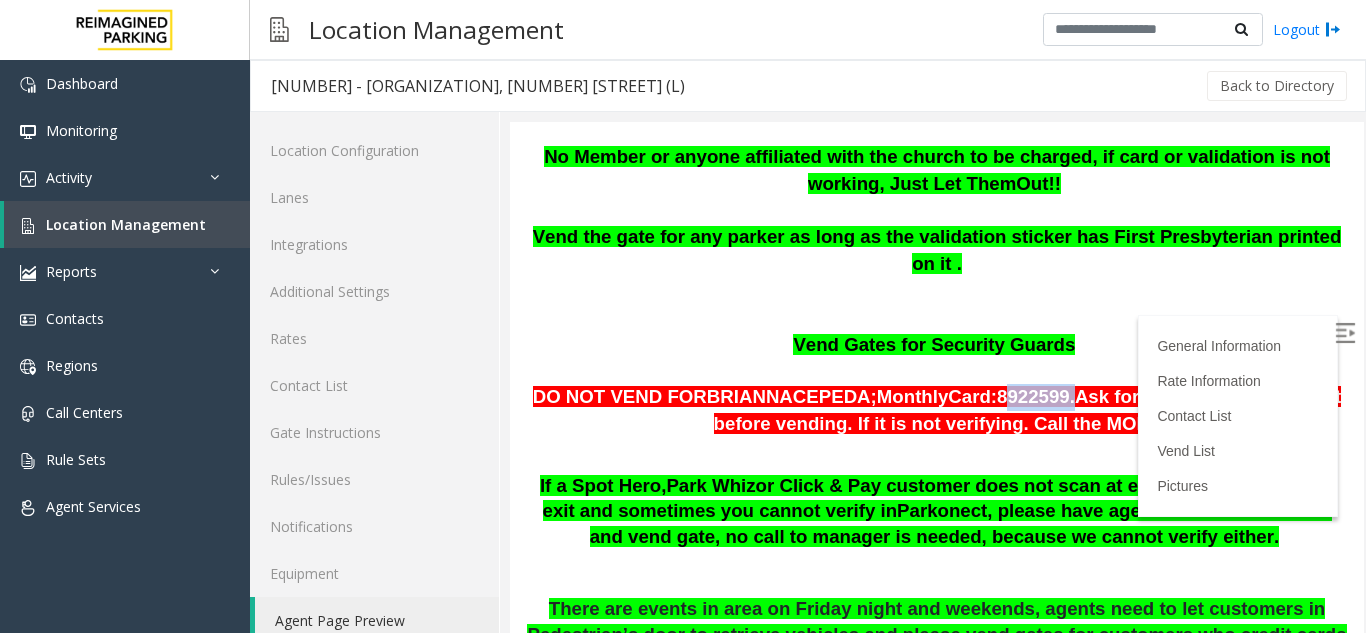drag, startPoint x: 948, startPoint y: 289, endPoint x: 1009, endPoint y: 286, distance: 61.073727 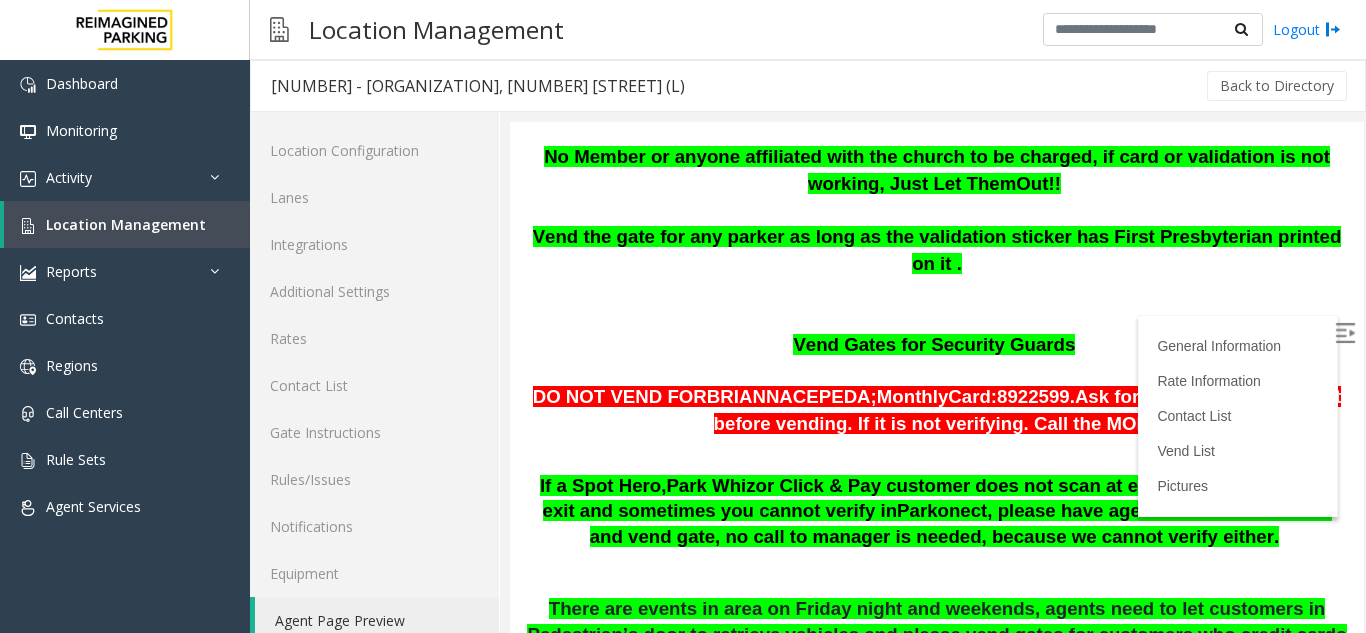 drag, startPoint x: 969, startPoint y: 275, endPoint x: 939, endPoint y: 285, distance: 31.622776 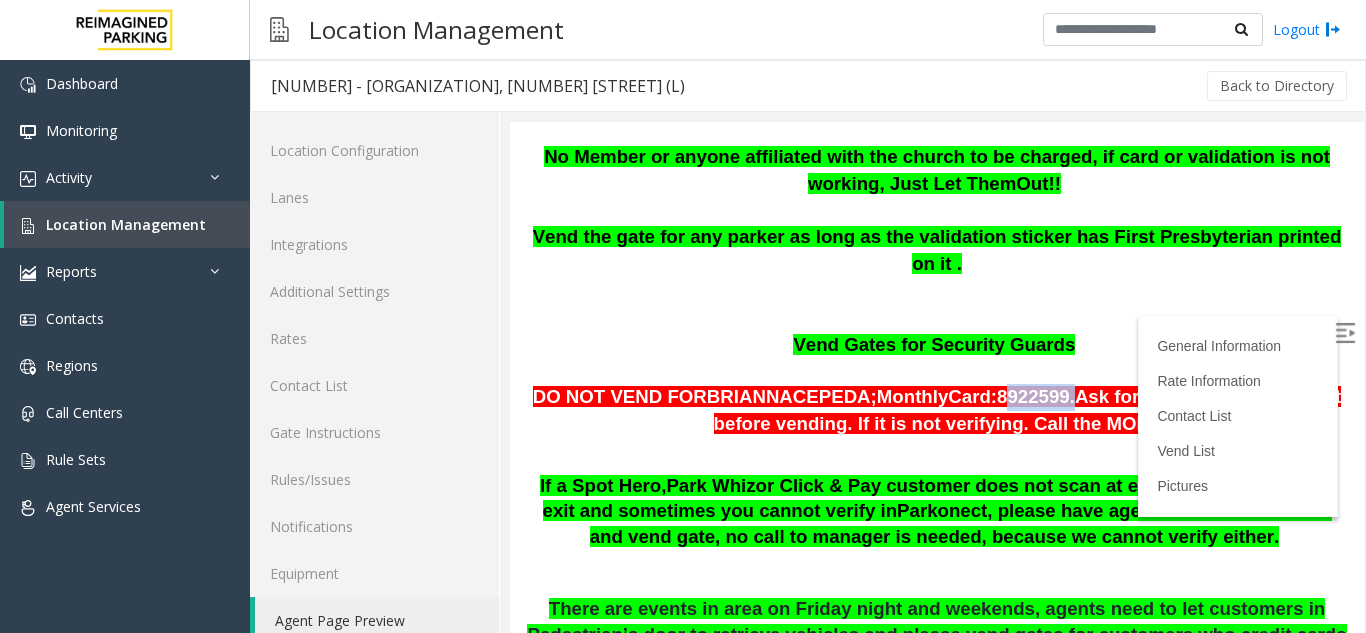 drag, startPoint x: 948, startPoint y: 284, endPoint x: 1007, endPoint y: 286, distance: 59.03389 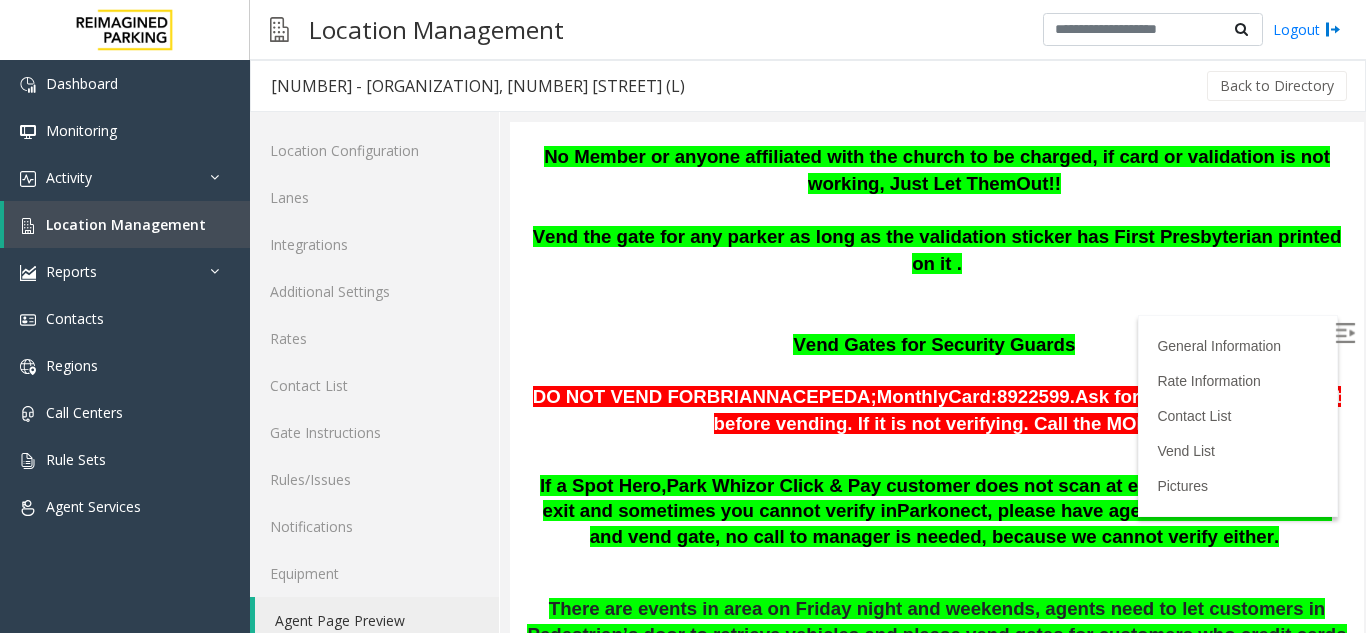 click on "Vend Gates for Security Guards" at bounding box center (937, 346) 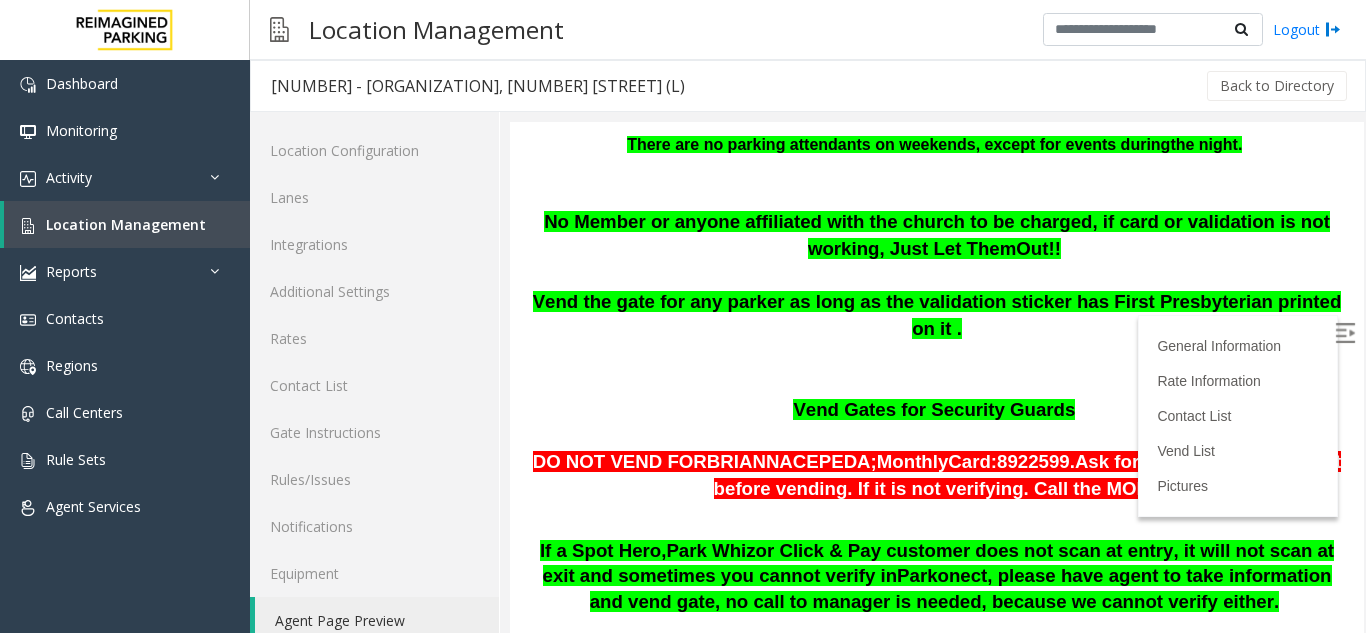 scroll, scrollTop: 1035, scrollLeft: 0, axis: vertical 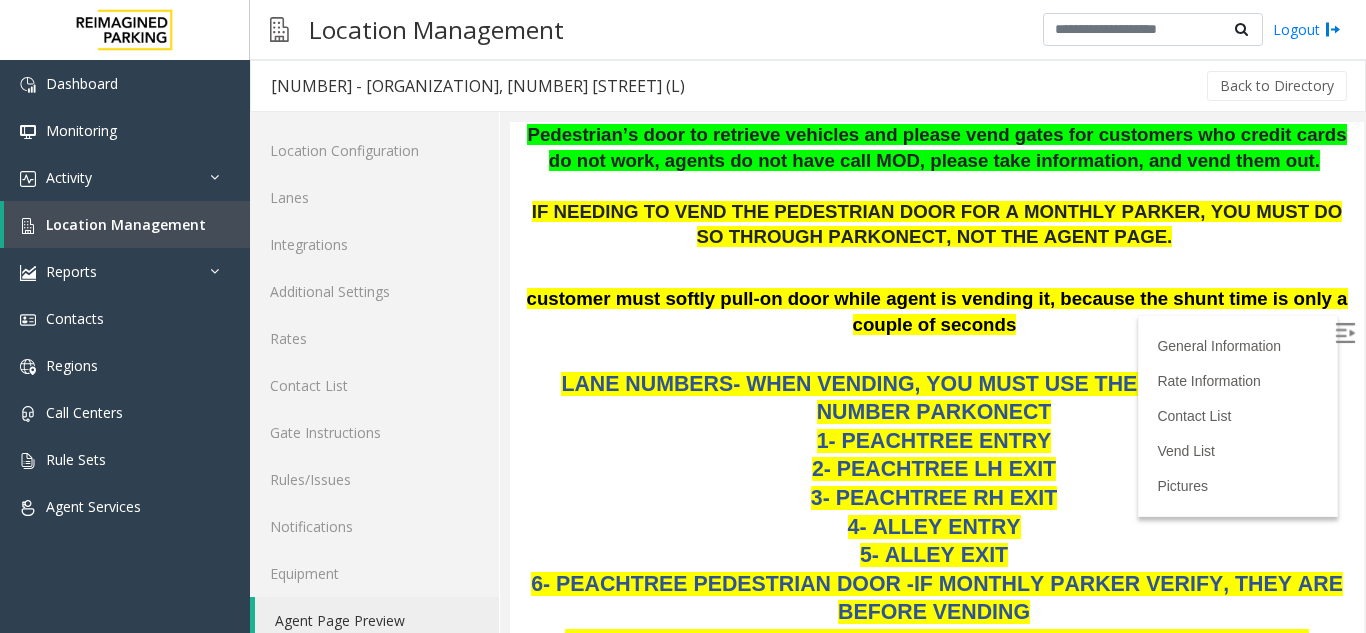 click on "LANE NUMBERS- WHEN VENDING, YOU MUST USE THE CORRECT LANE NUMBER PARKONECT   1- PEACHTREE ENTRY   2- PEACHTREE LH EXIT   3- PEACHTREE RH EXIT   4- ALLEY ENTRY   5- ALLEY EXIT   6- PEACHTREE PEDESTRIAN DOOR -IF MONTHLY PARKER VERIFY, THEY ARE BEFORE VENDING   7- 16 ST. PEDESTRIAN DOOR- IF MONTHLY PARKER VERIFY, THEY ARE BEFORE VENDING" at bounding box center (937, 512) 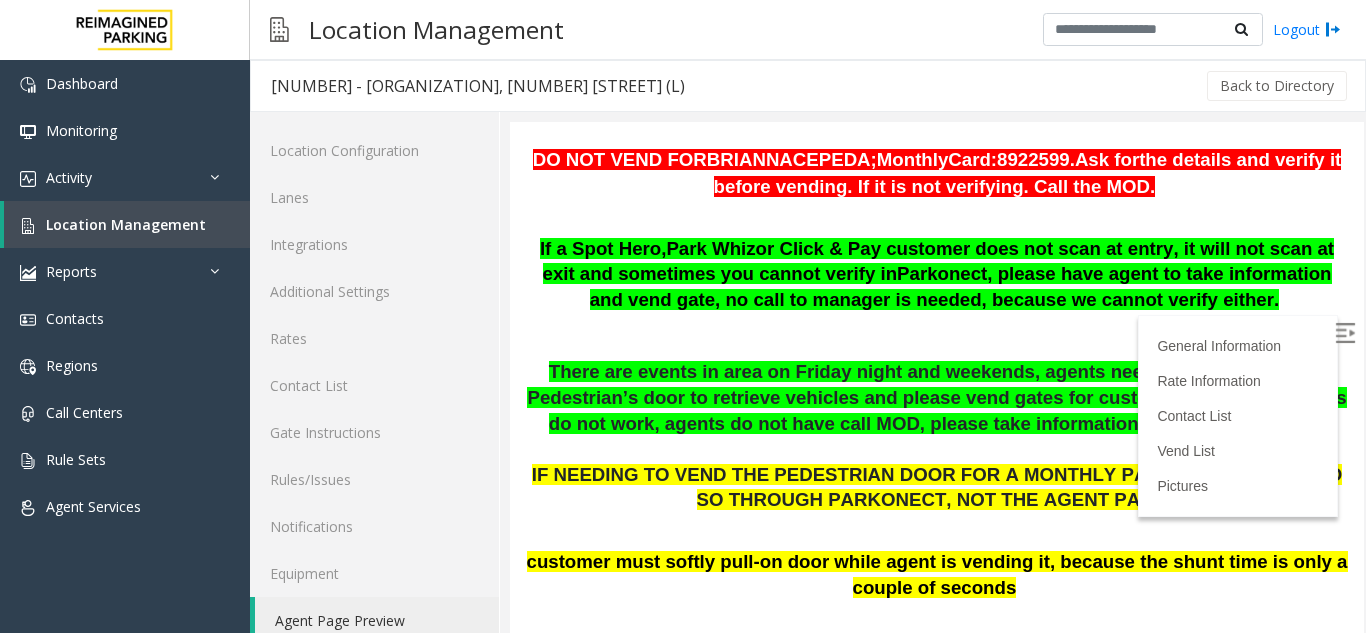 scroll, scrollTop: 1235, scrollLeft: 0, axis: vertical 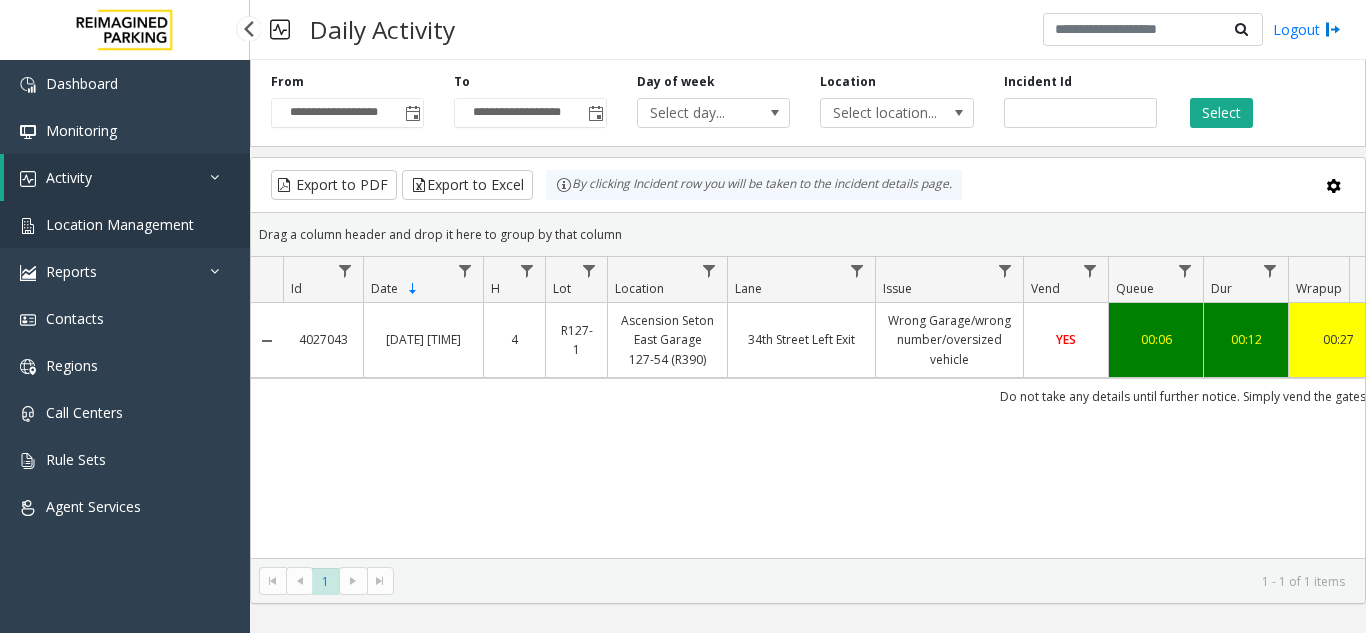 click on "Location Management" at bounding box center [125, 224] 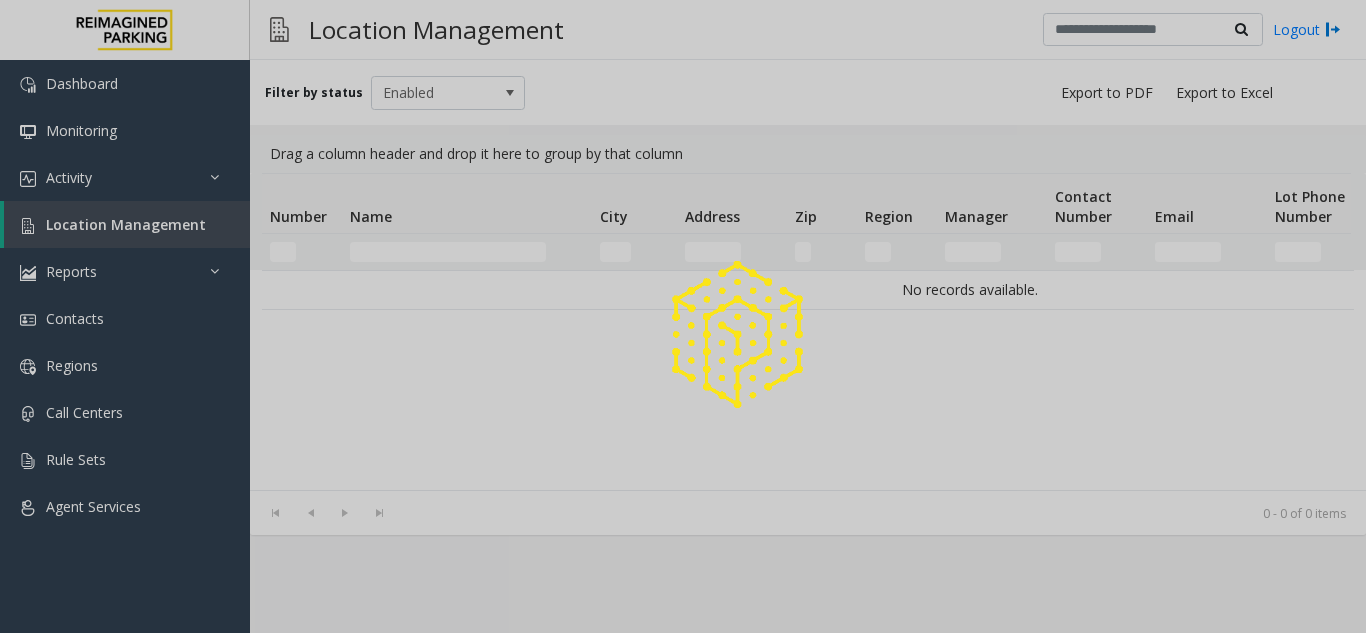 click 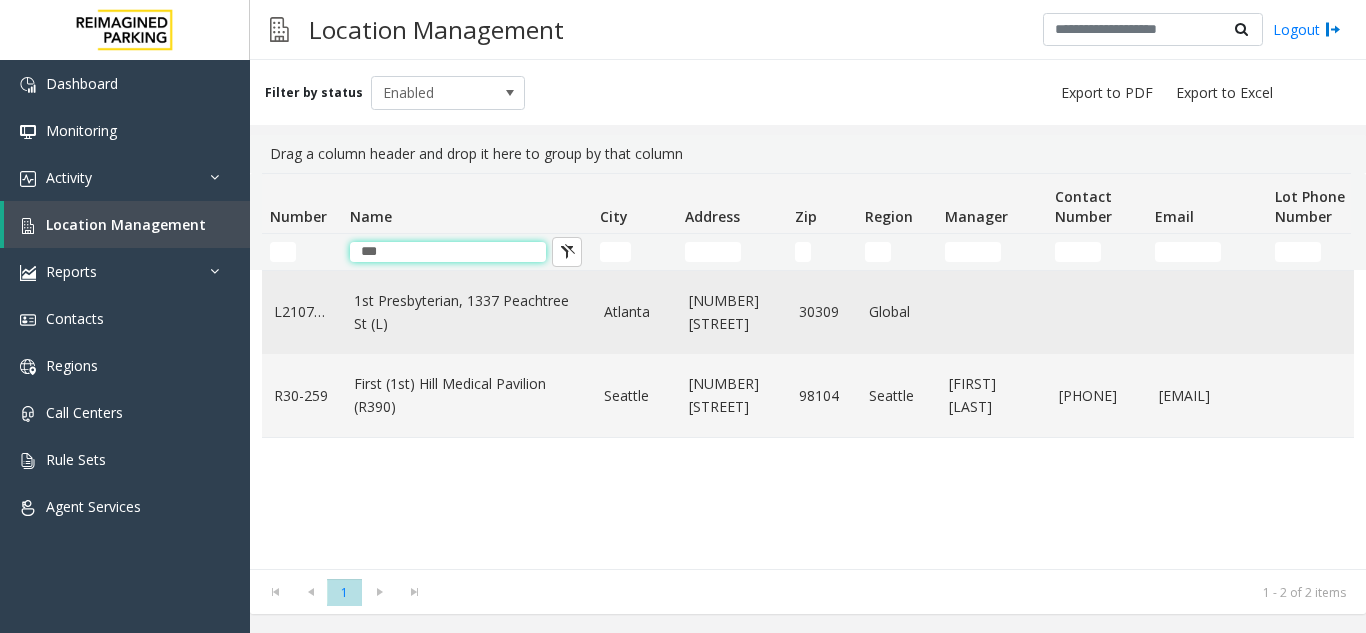type on "***" 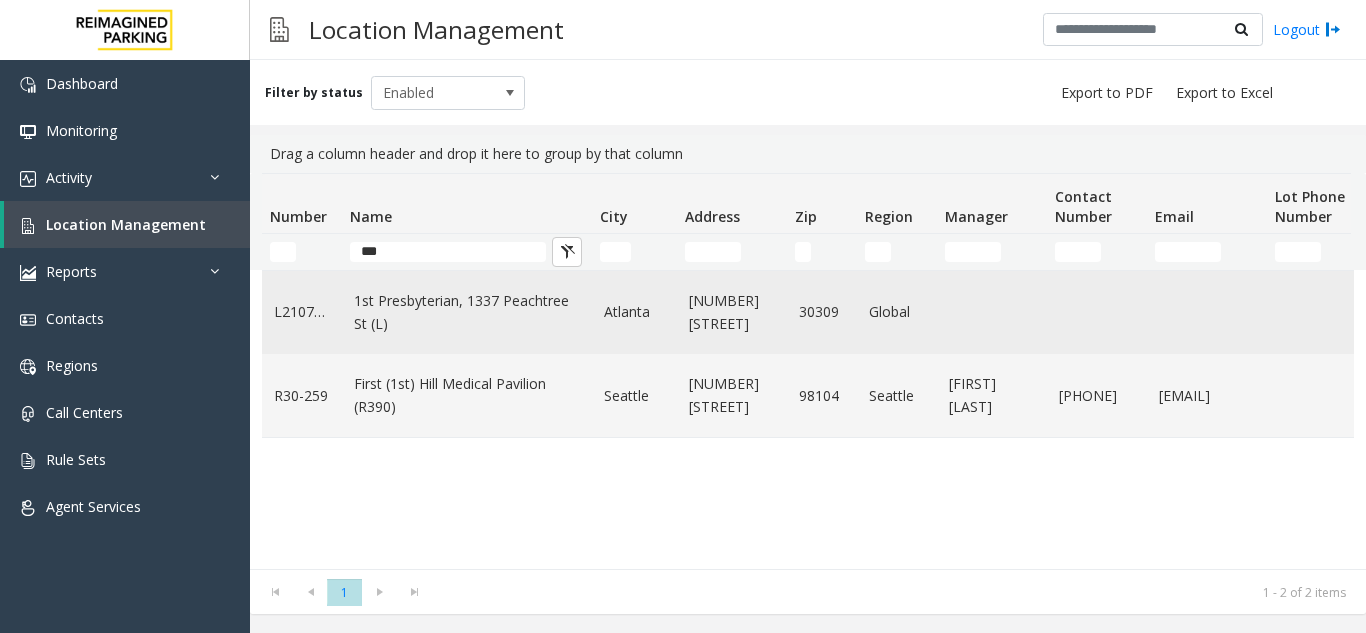 click on "1st Presbyterian, 1337 Peachtree St (L)" 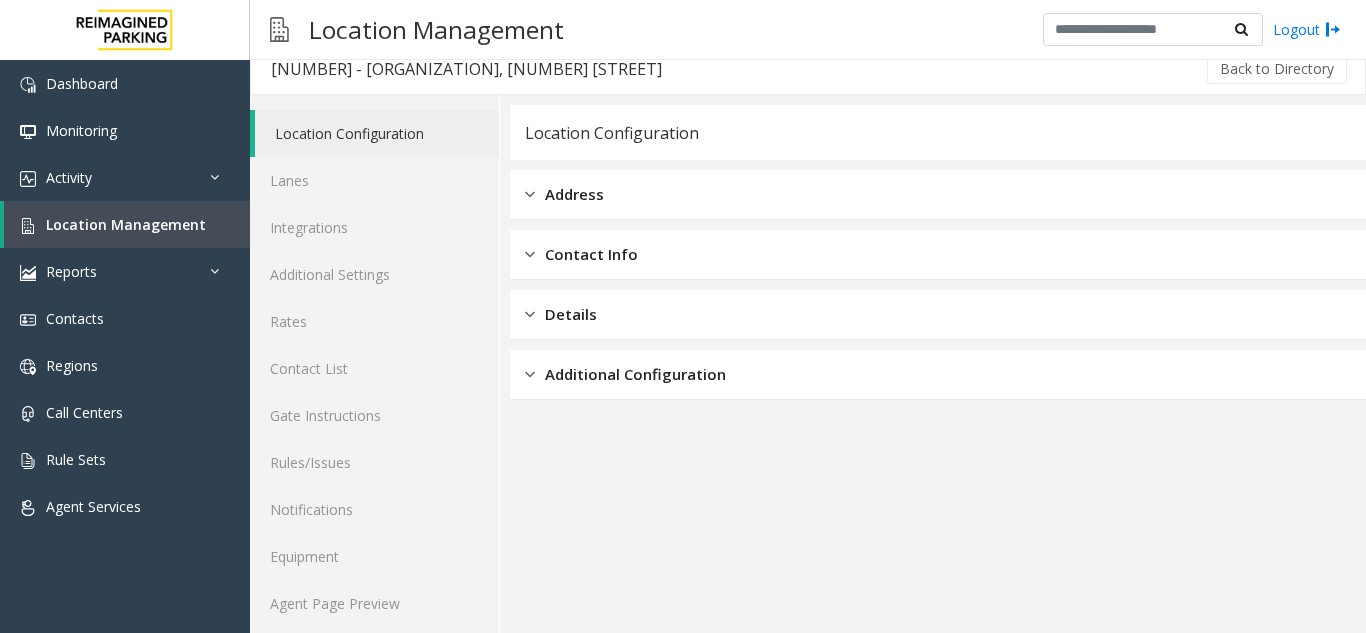 scroll, scrollTop: 26, scrollLeft: 0, axis: vertical 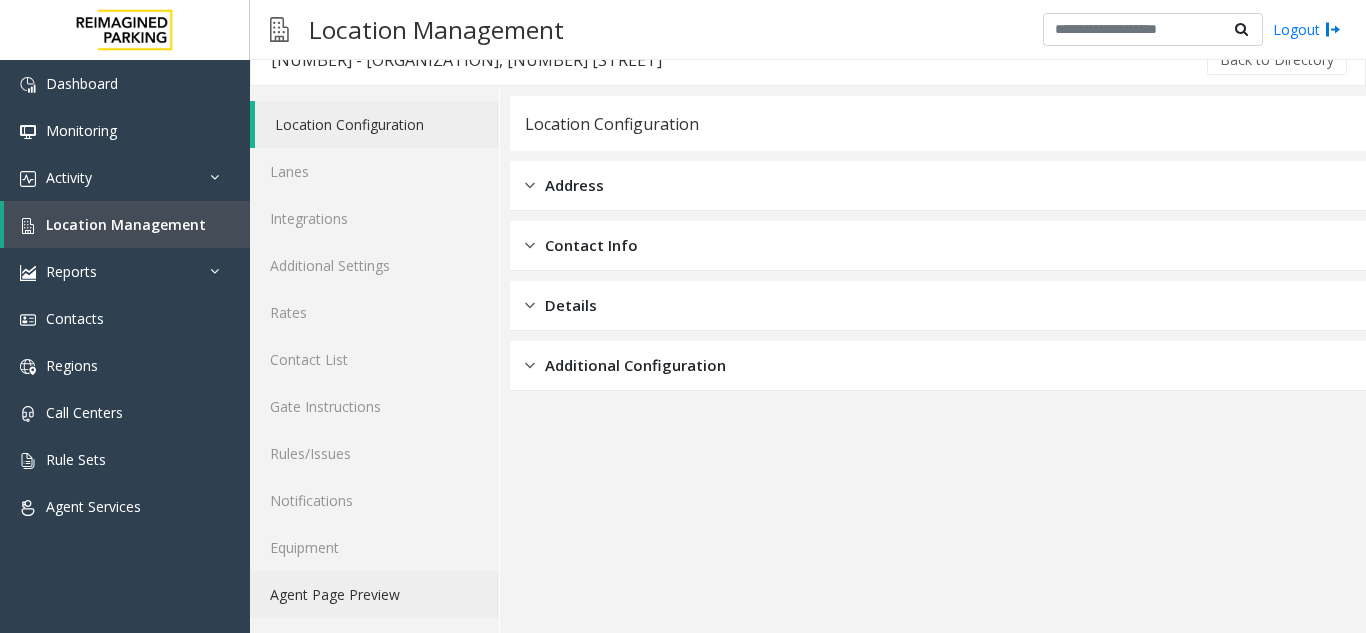 click on "Agent Page Preview" 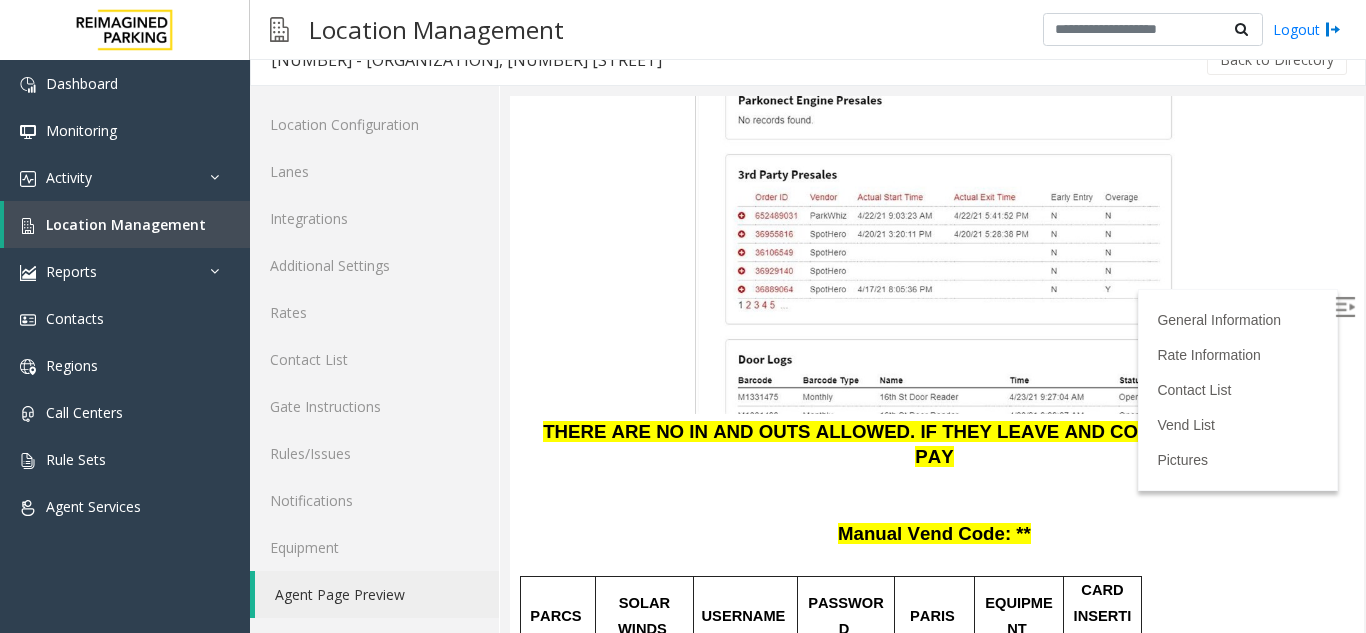 scroll, scrollTop: 2500, scrollLeft: 0, axis: vertical 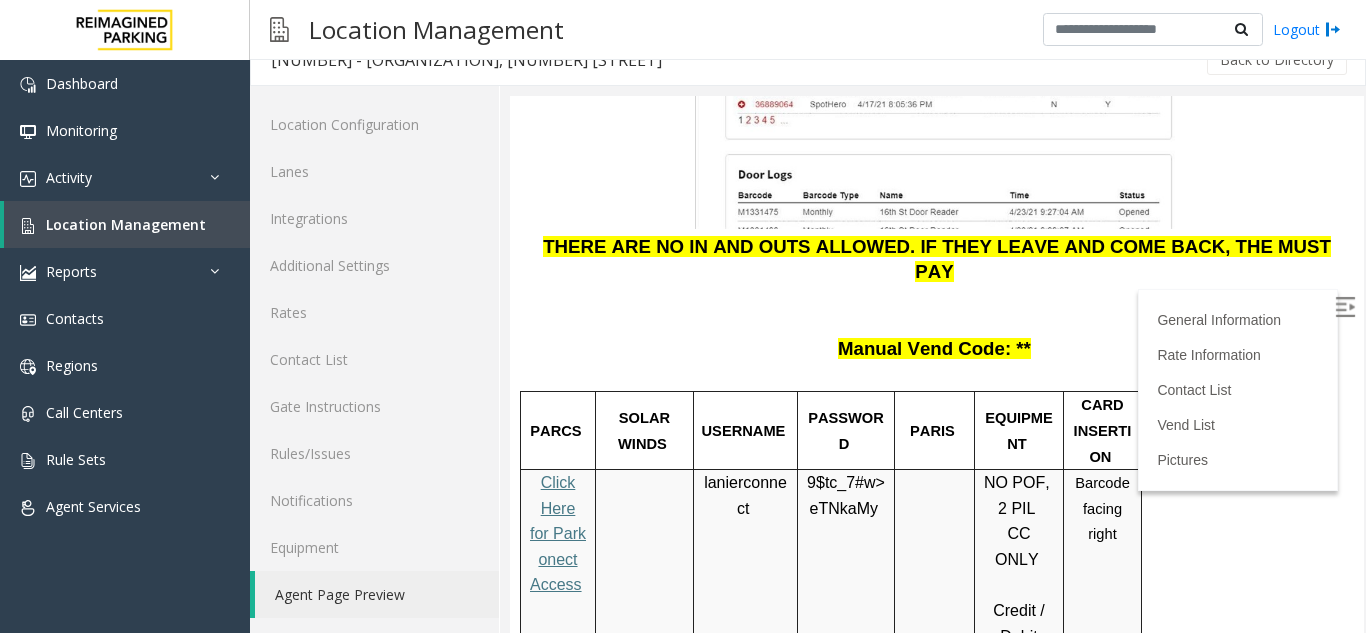 click at bounding box center (1345, 307) 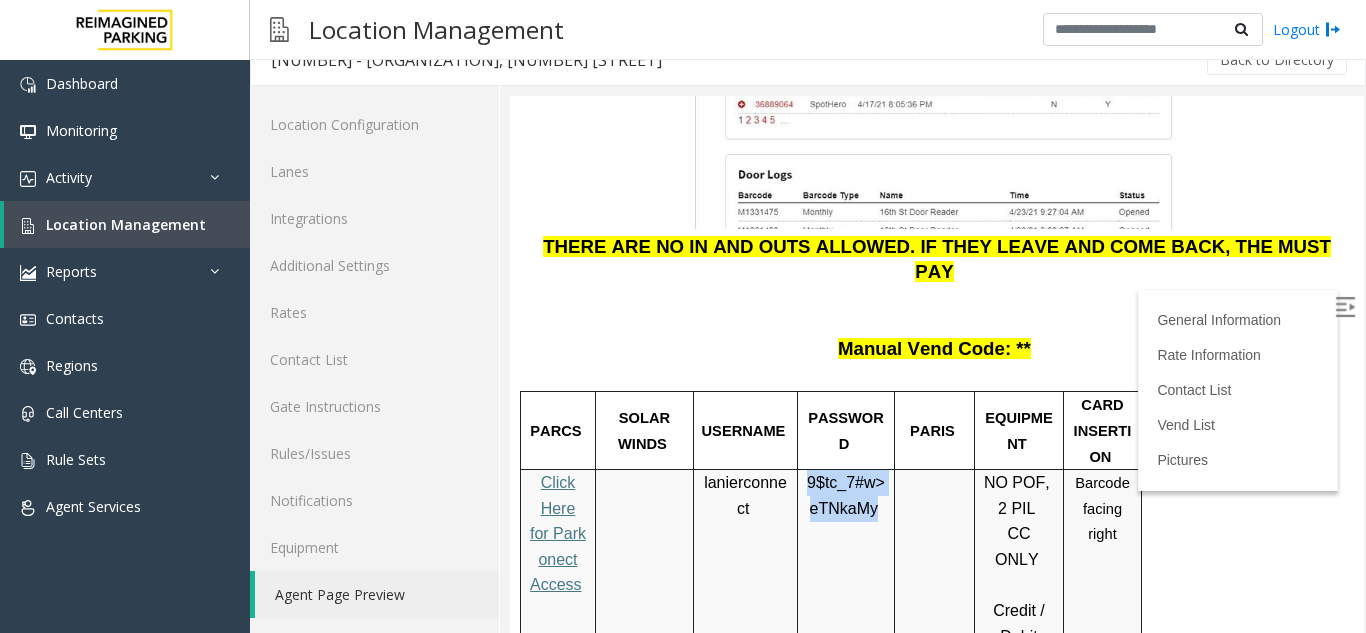 drag, startPoint x: 868, startPoint y: 326, endPoint x: 807, endPoint y: 293, distance: 69.354164 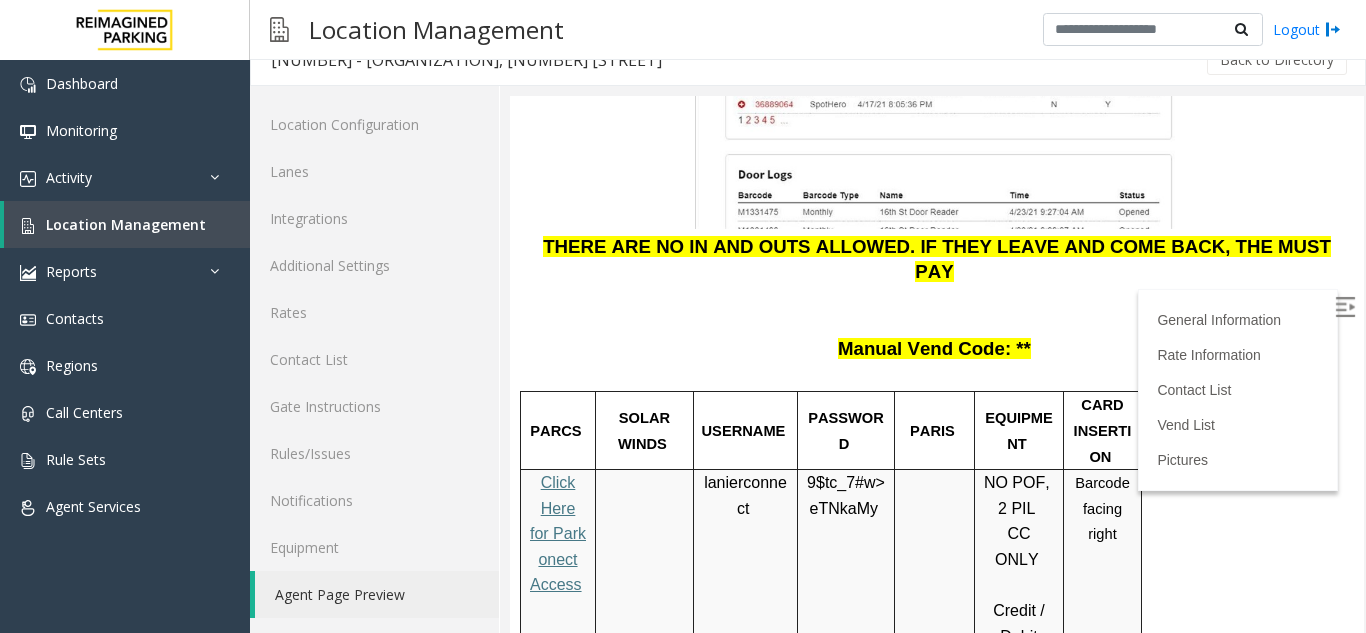 click on "Manual Vend Code: **" at bounding box center (937, 350) 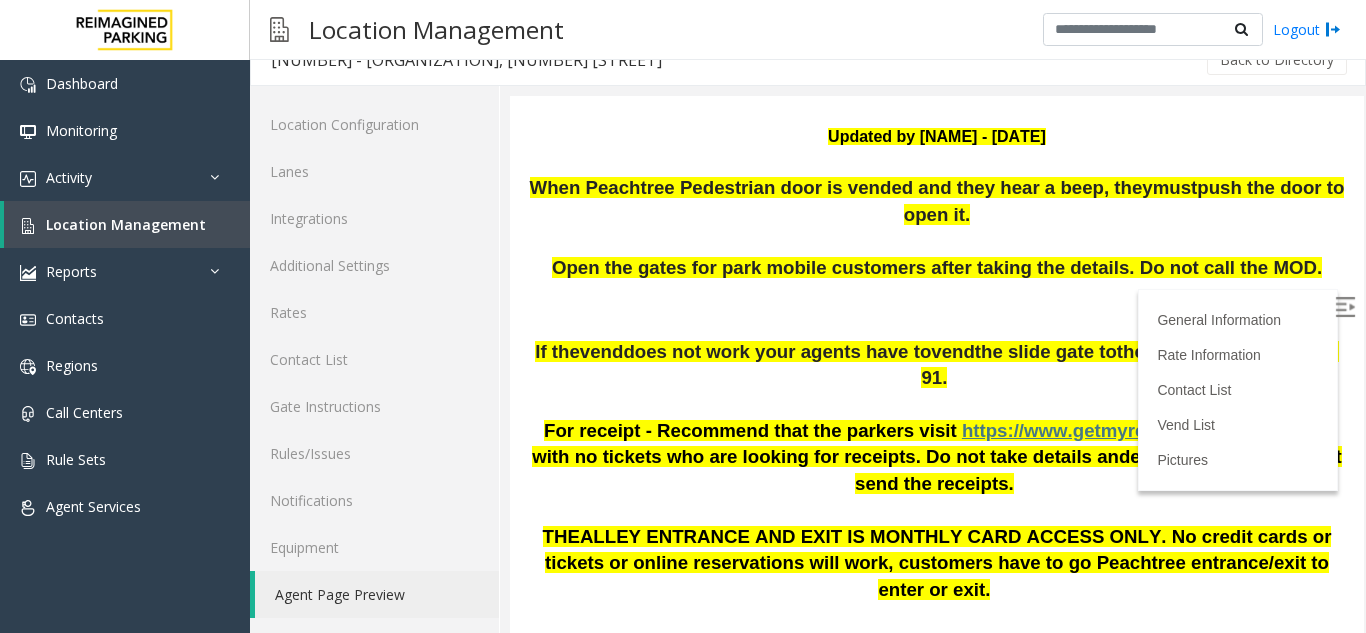 scroll, scrollTop: 0, scrollLeft: 0, axis: both 